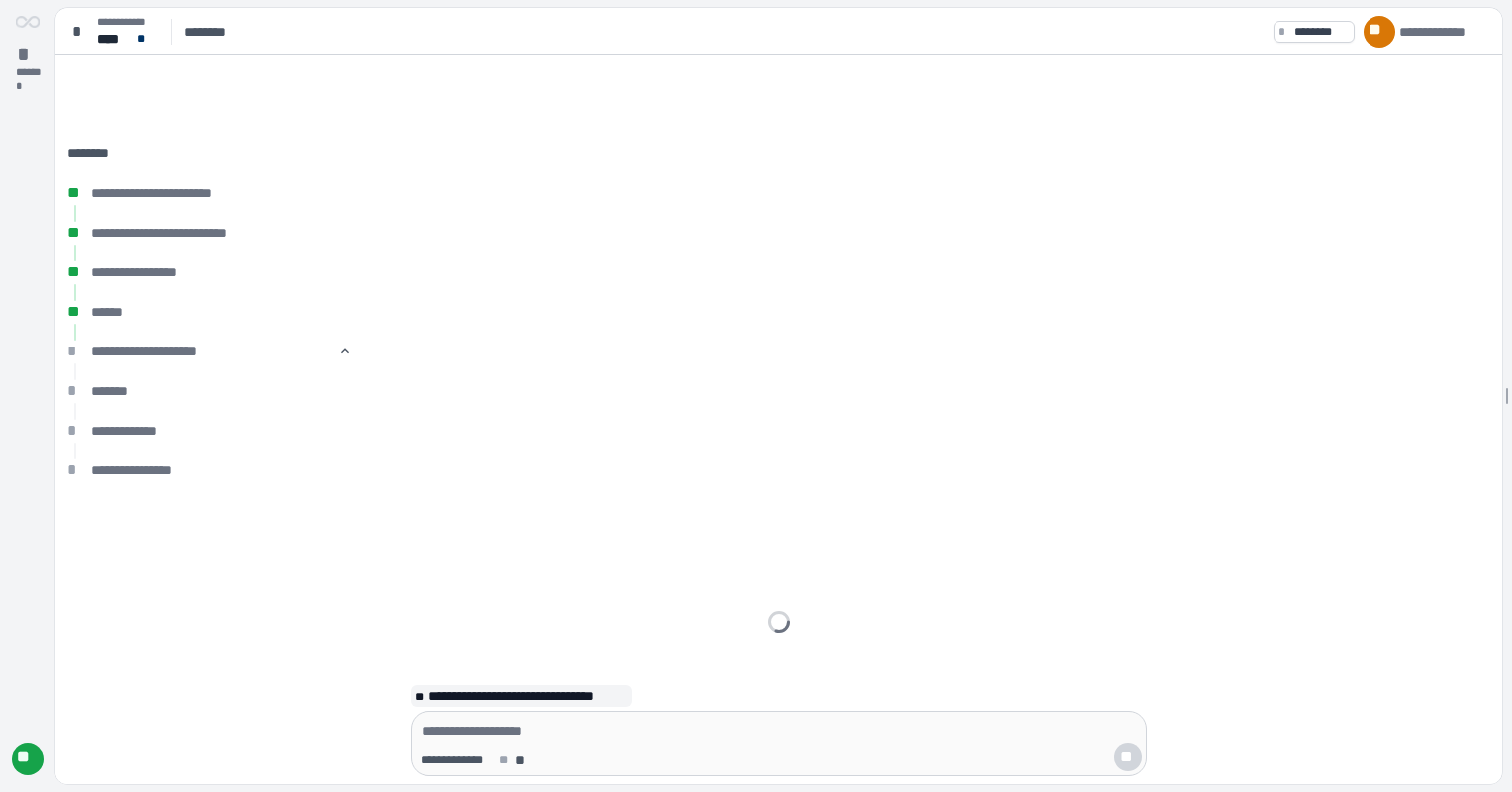 scroll, scrollTop: 0, scrollLeft: 0, axis: both 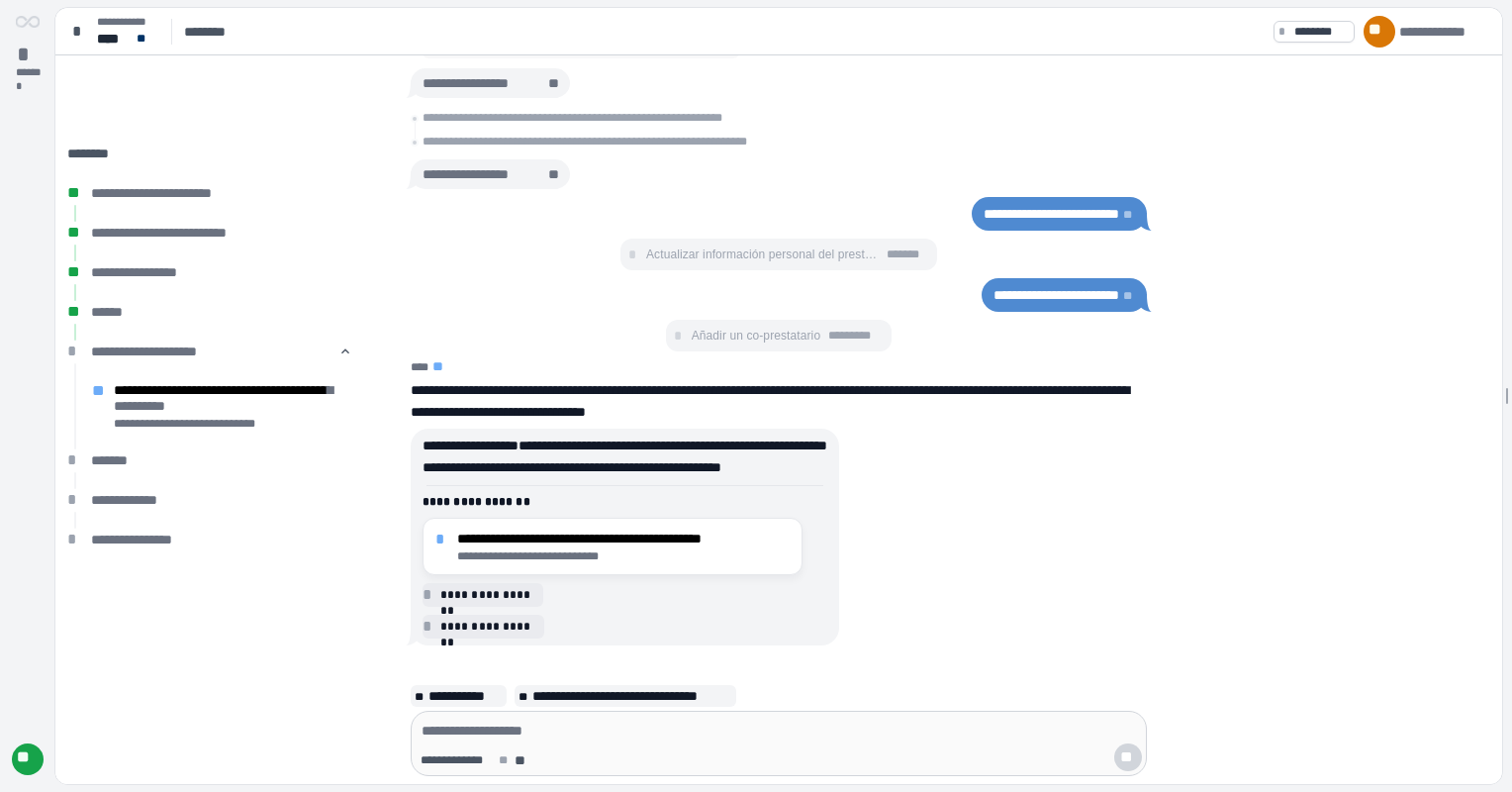 click on "**********" at bounding box center (654, 537) 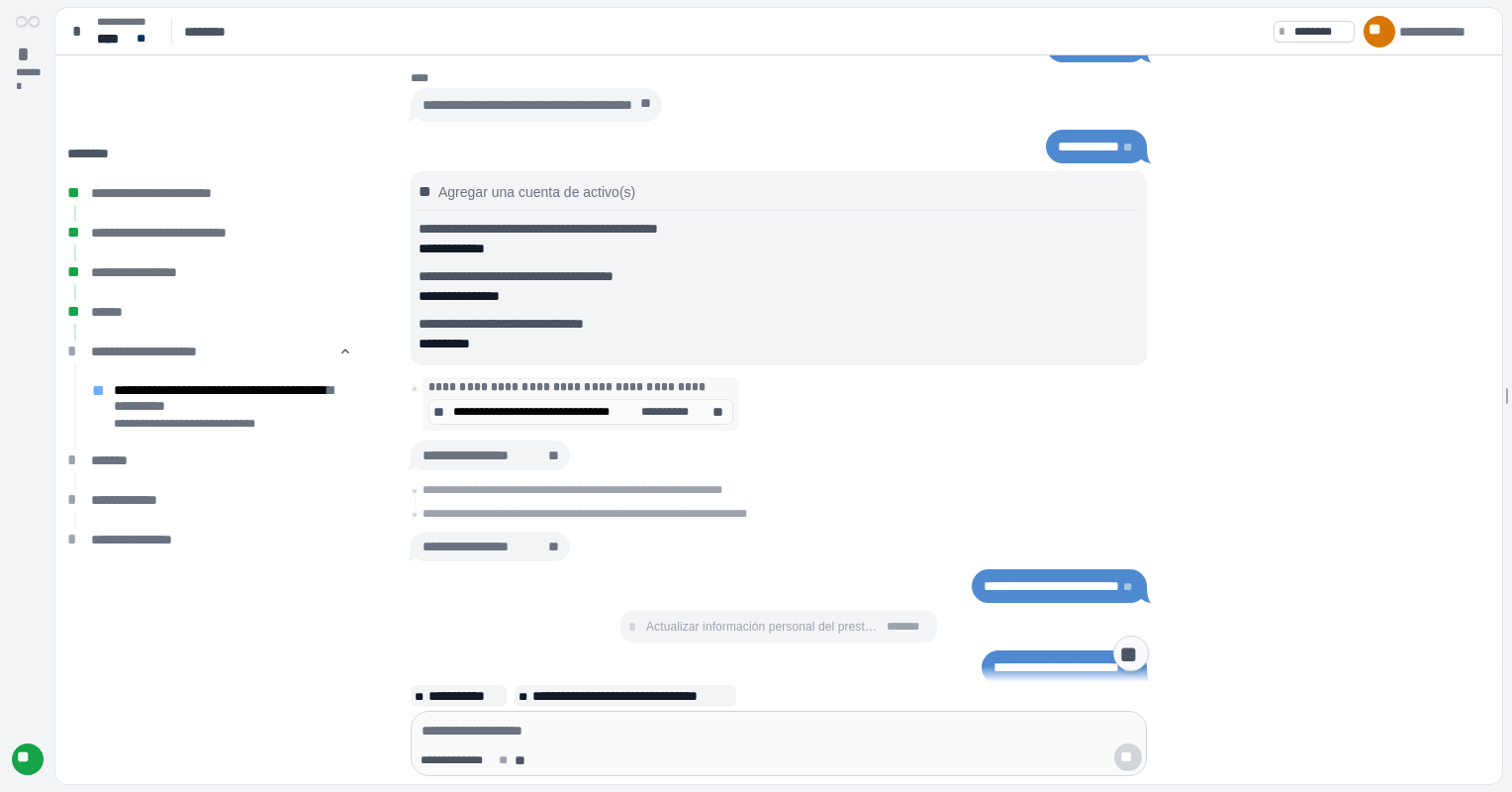 scroll, scrollTop: 0, scrollLeft: 0, axis: both 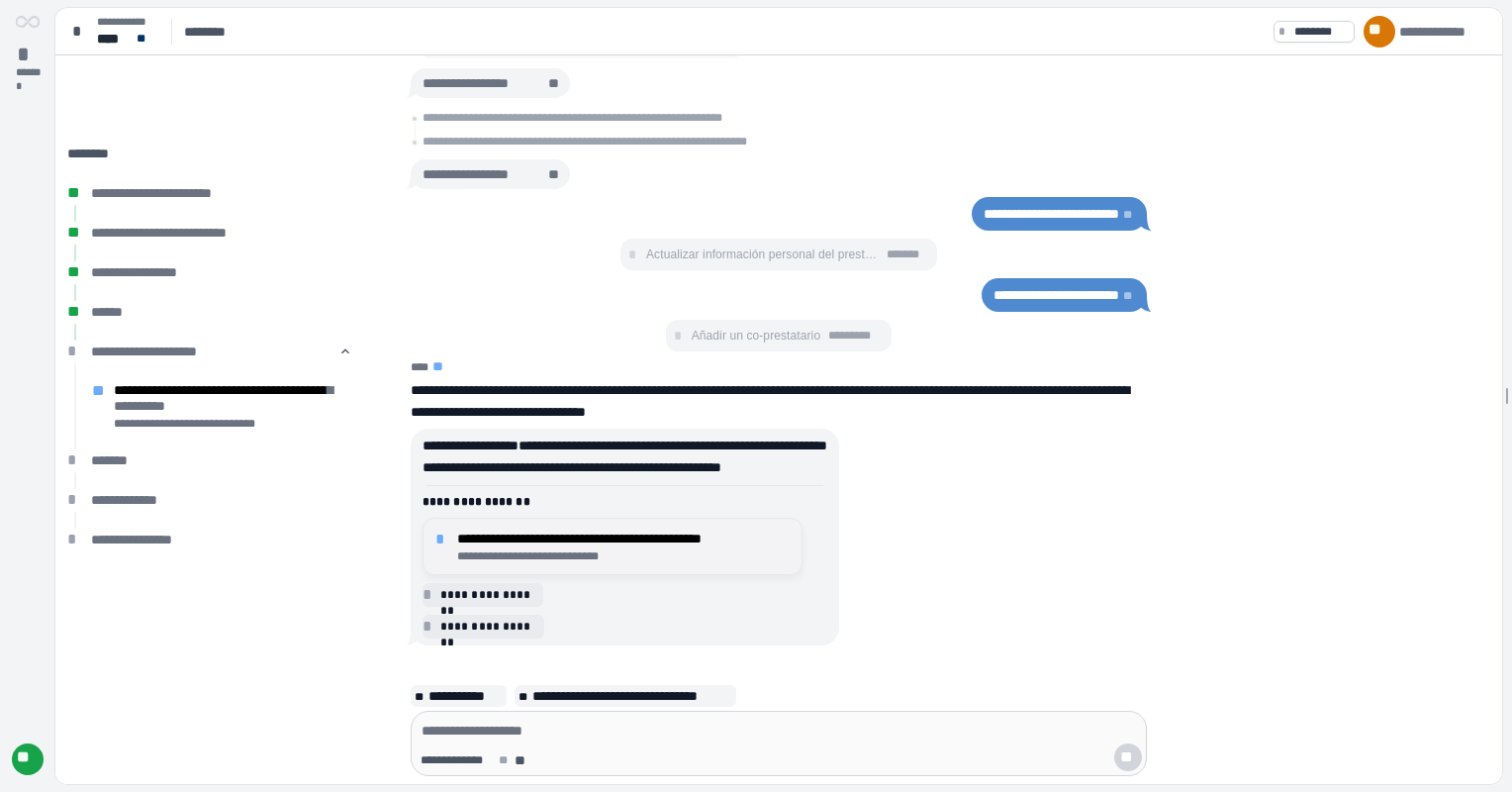 click on "**********" at bounding box center (623, 539) 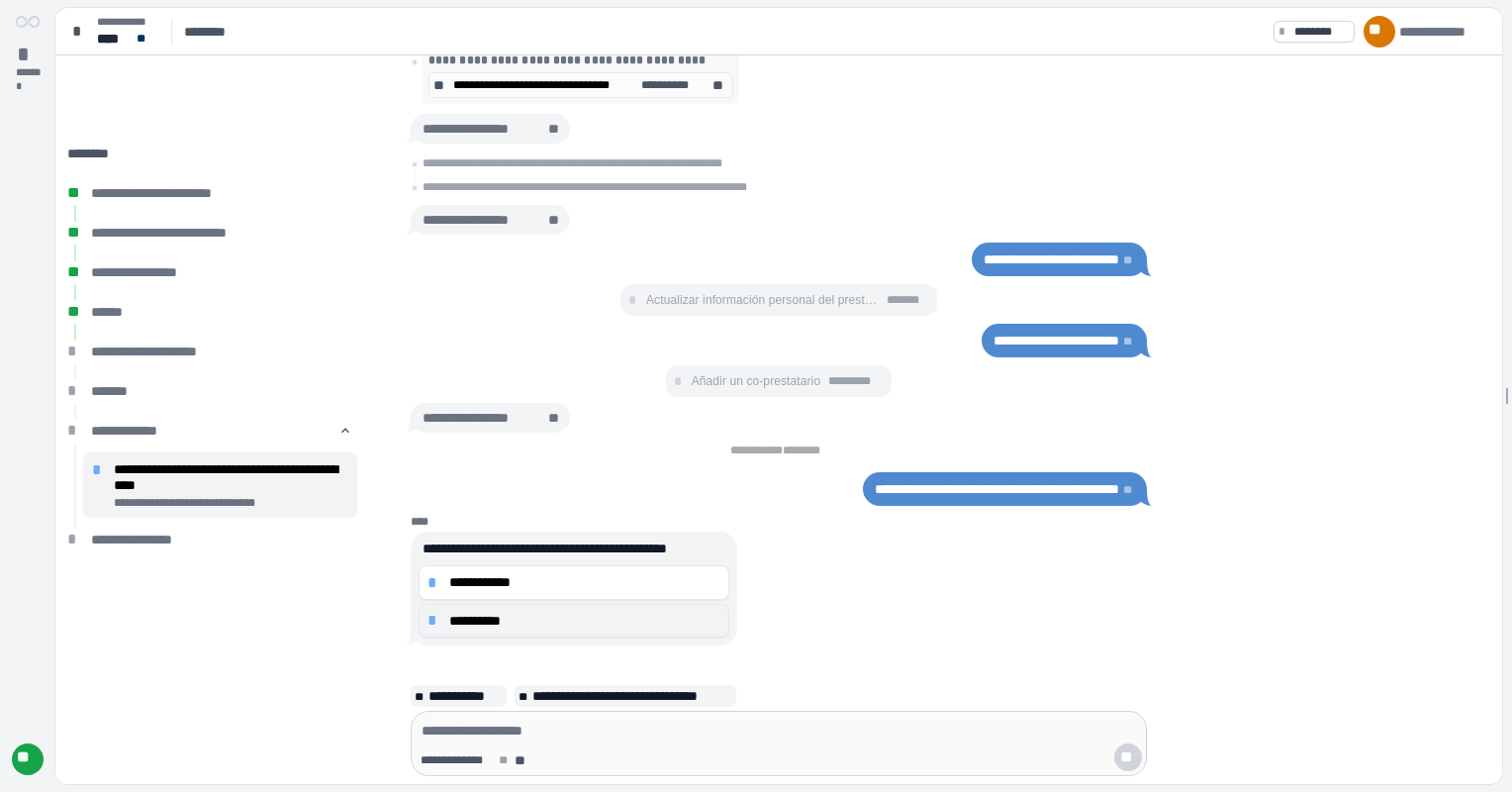 click on "**********" at bounding box center (585, 582) 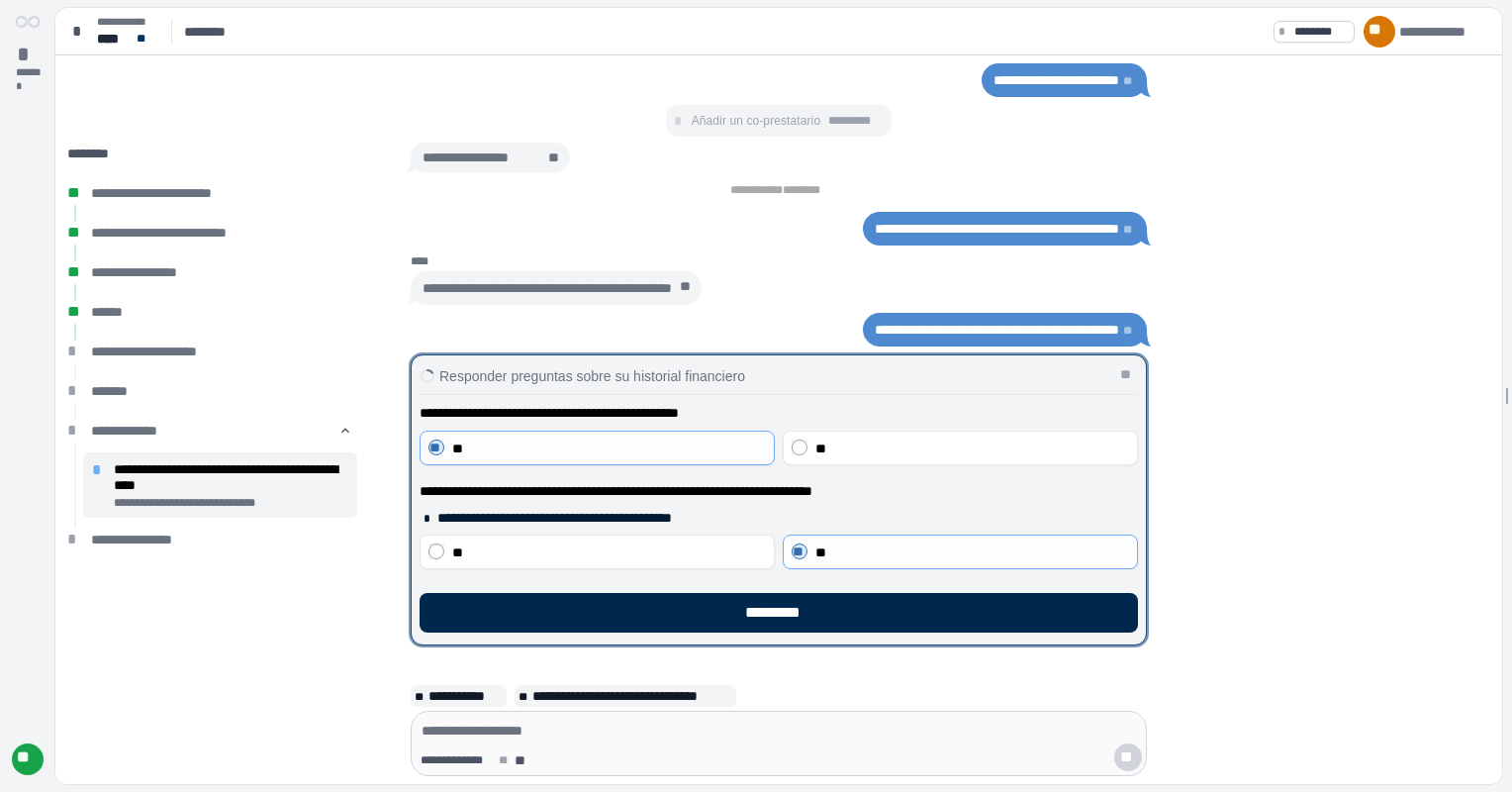 click on "*********" at bounding box center (779, 613) 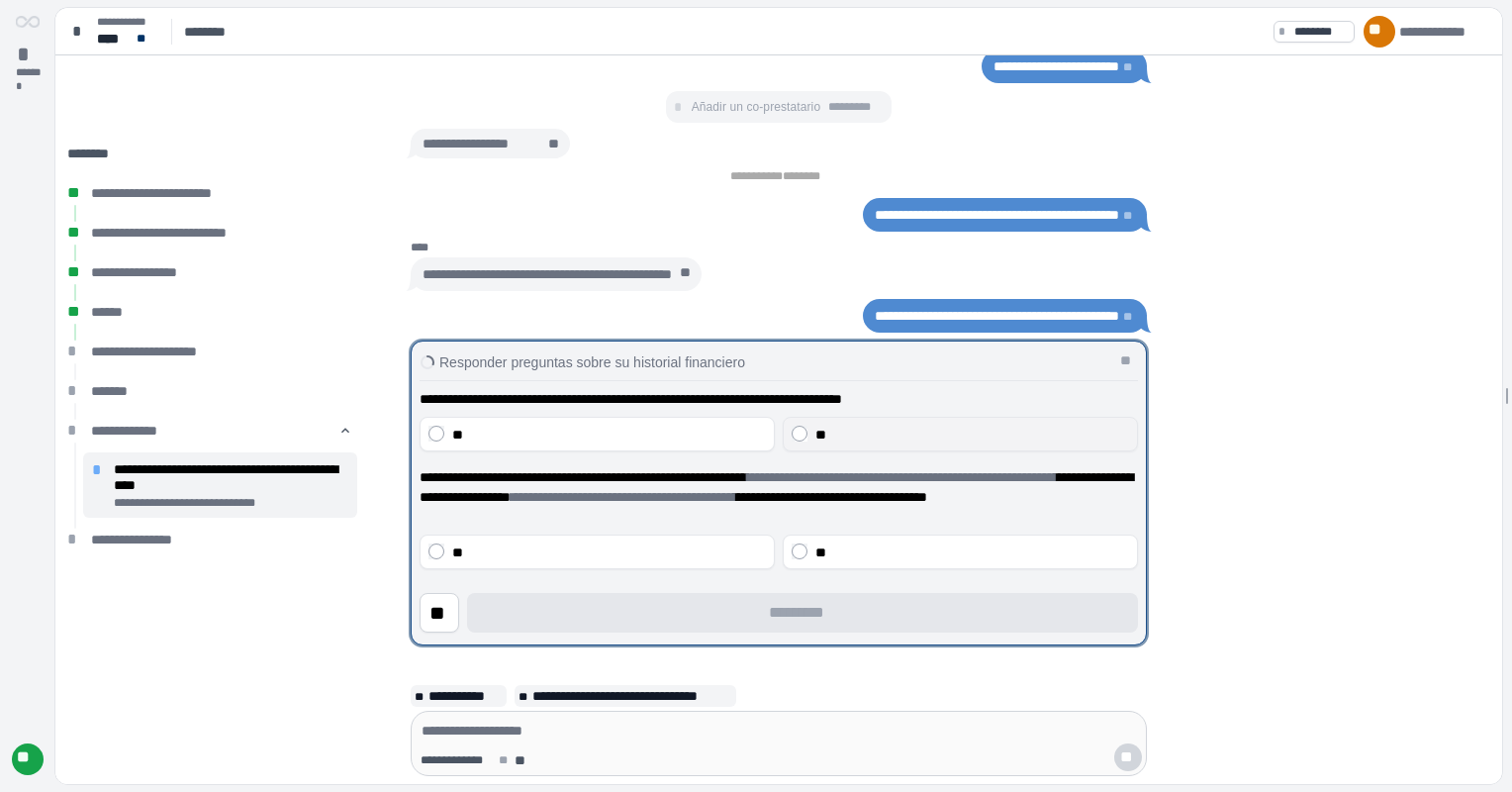 click on "**" at bounding box center (972, 435) 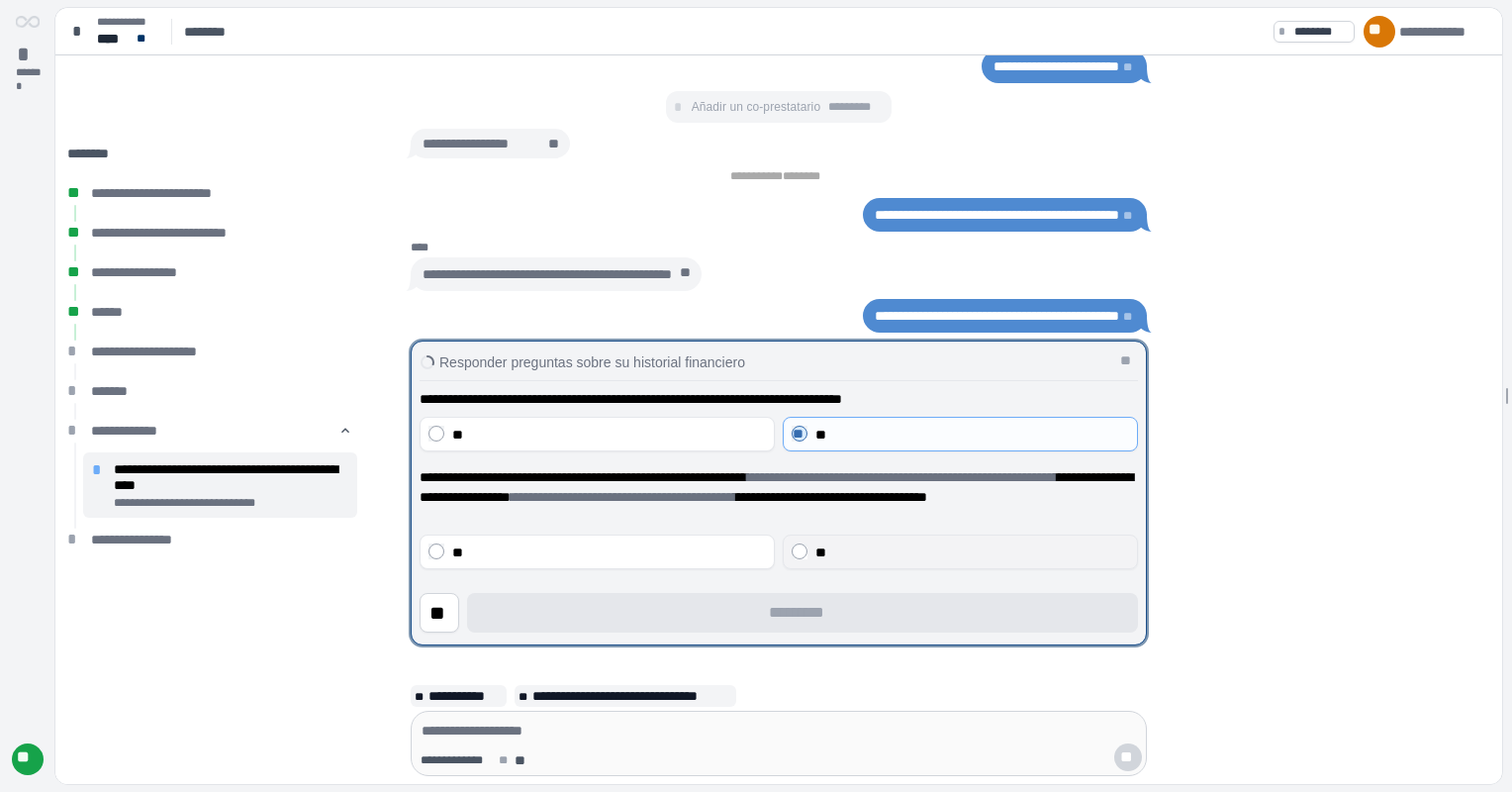 click on "**" at bounding box center (972, 552) 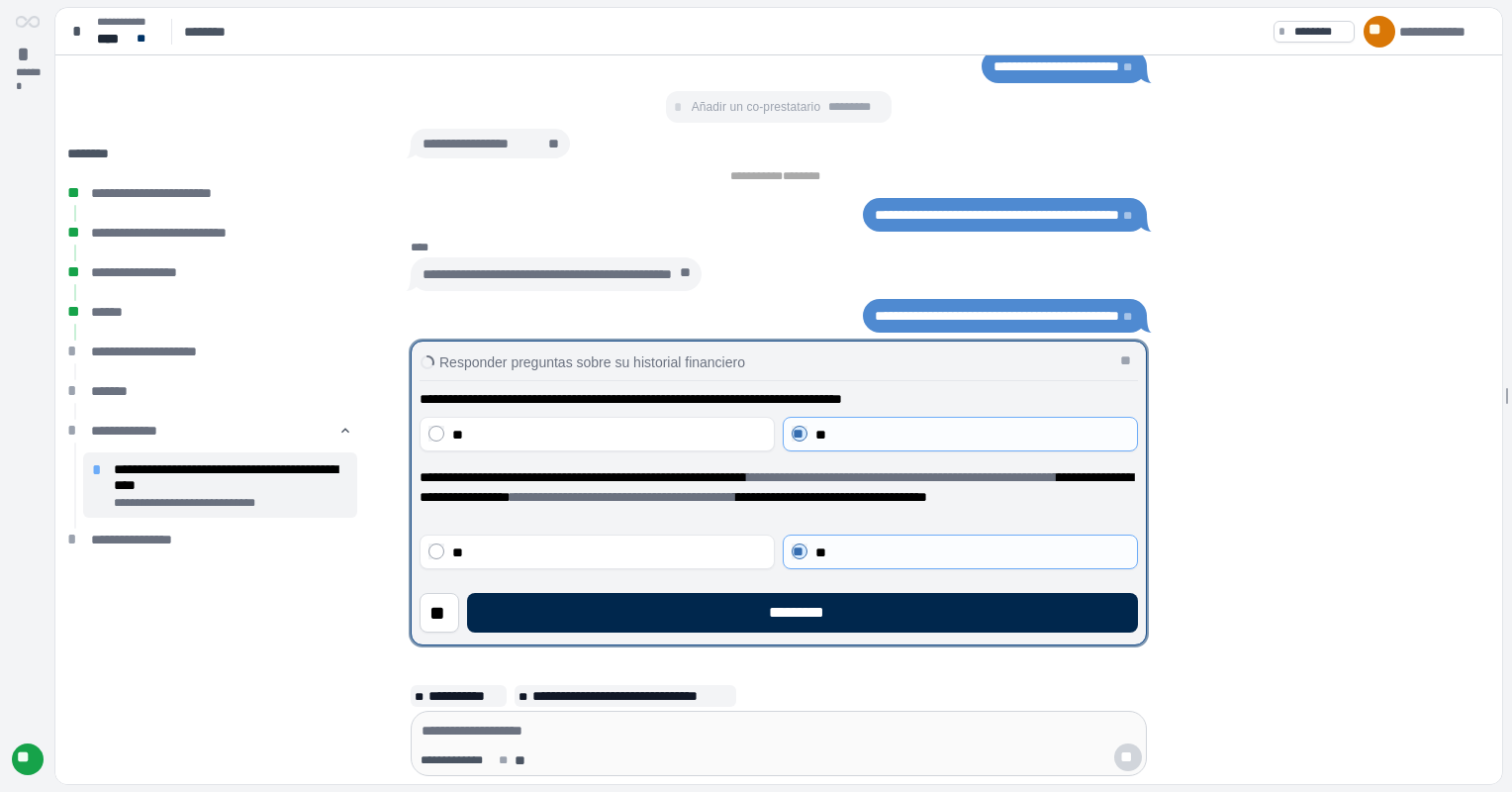 click on "*********" at bounding box center [803, 613] 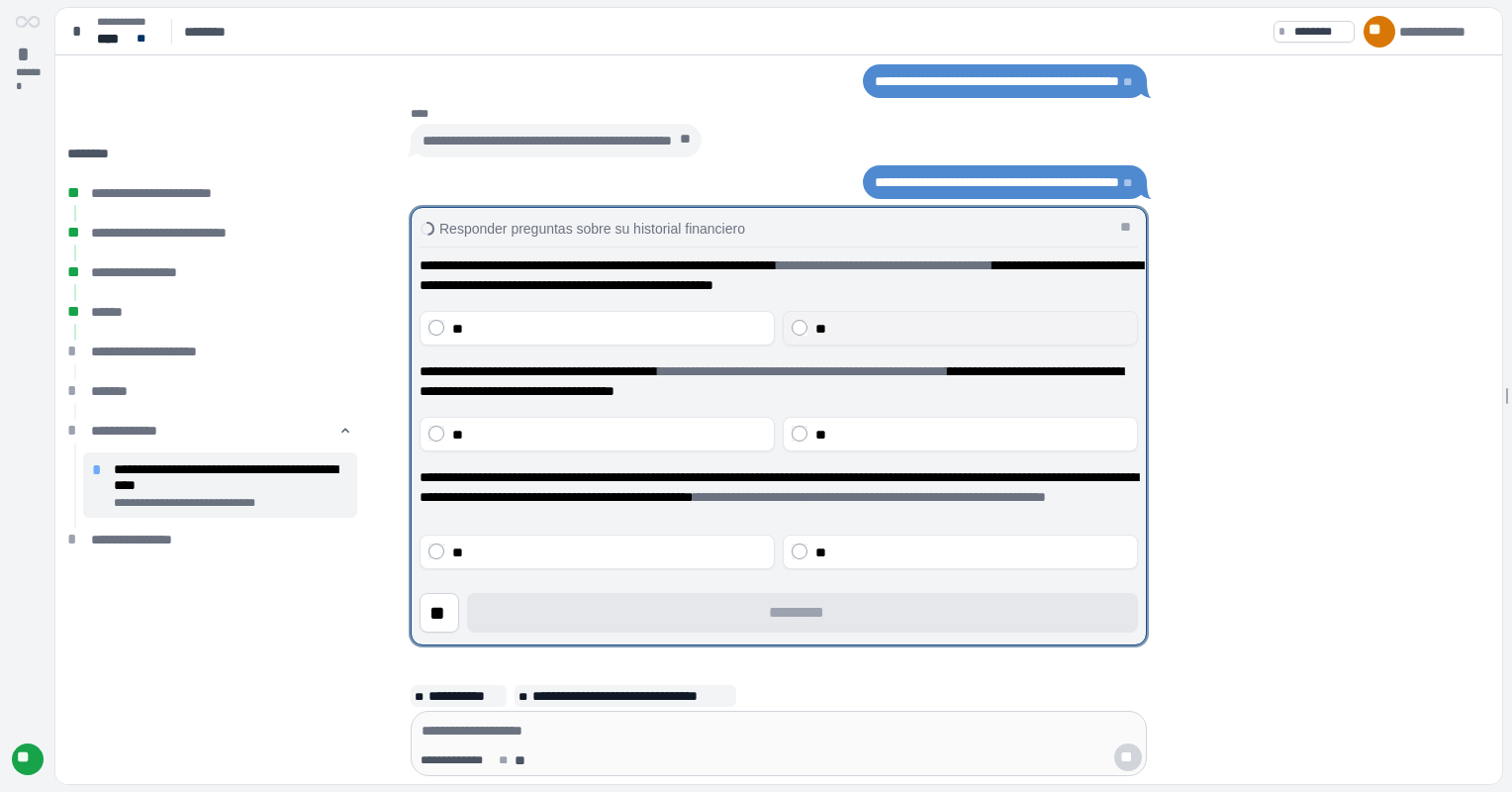 click on "**" at bounding box center [960, 328] 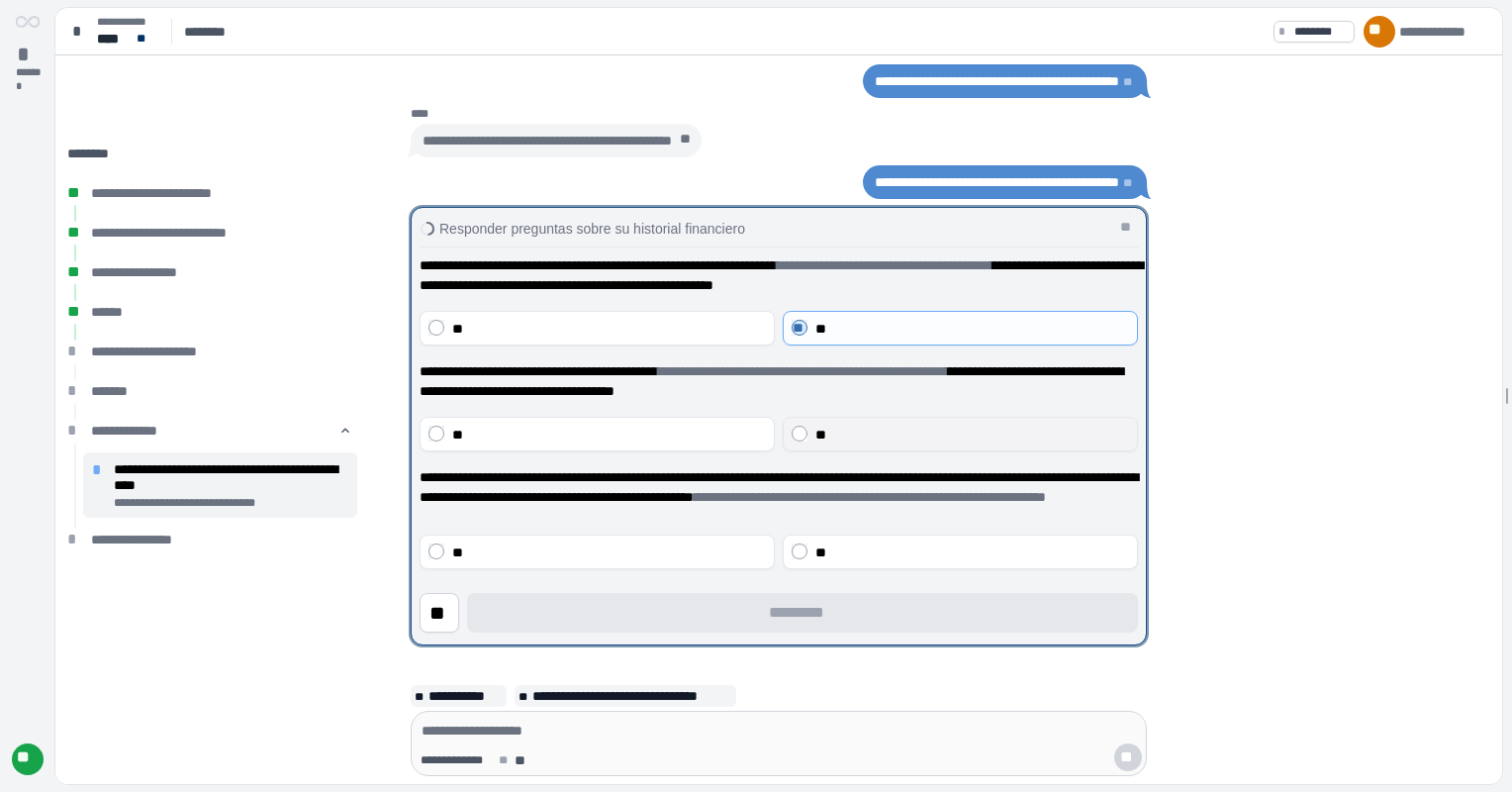 click on "**" at bounding box center [960, 434] 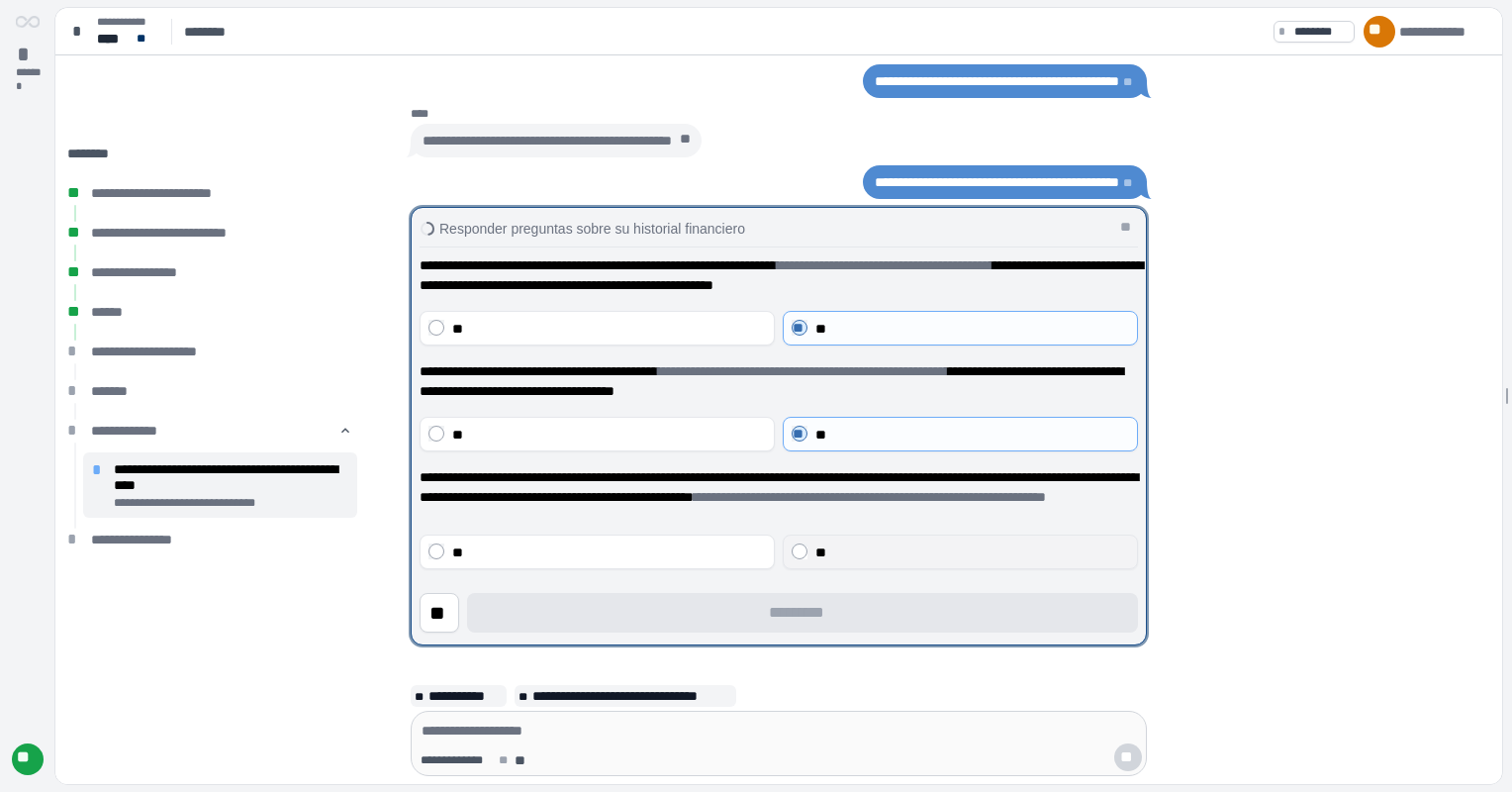 click on "**" at bounding box center [972, 552] 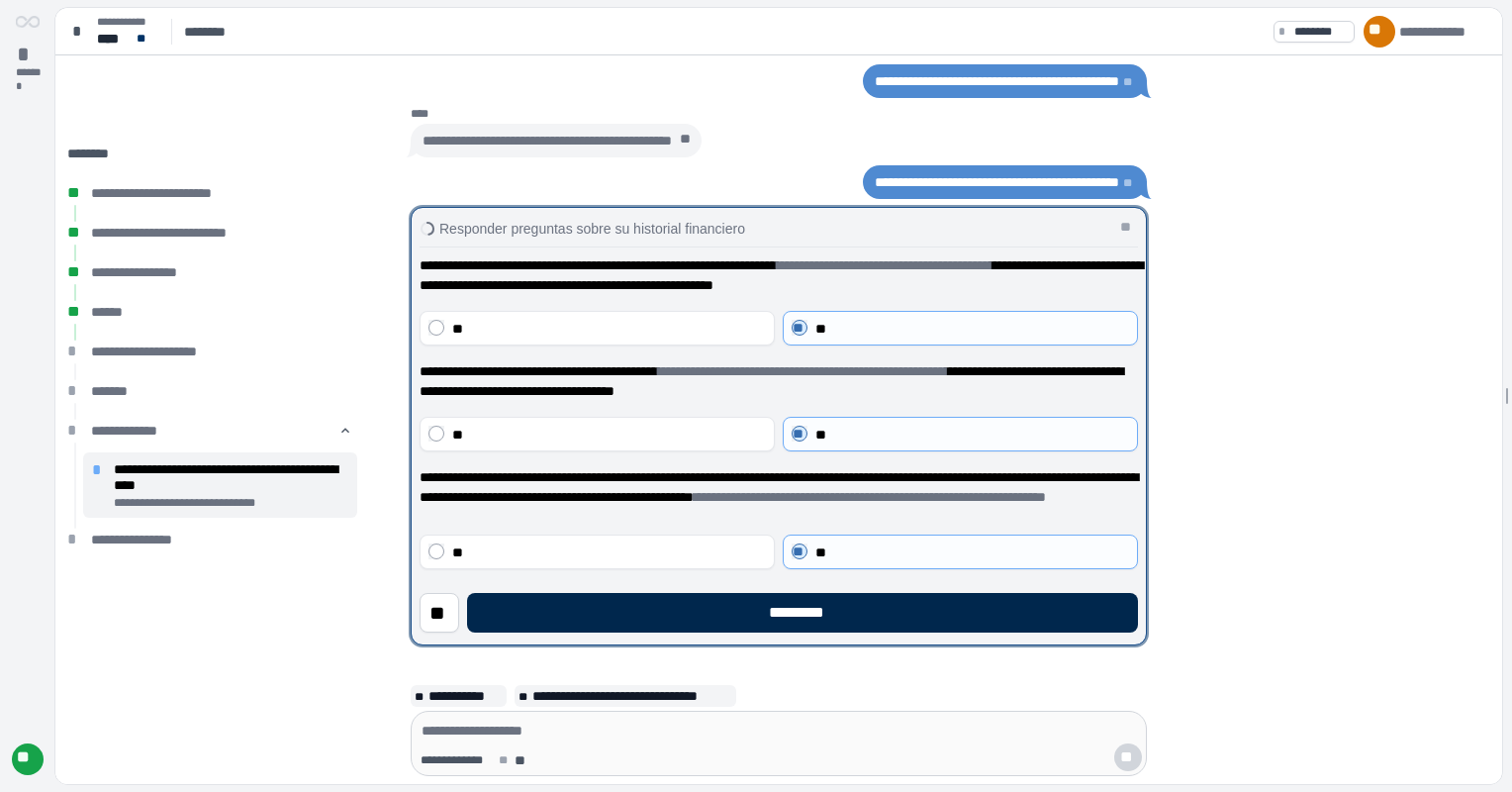 click on "*********" at bounding box center (803, 613) 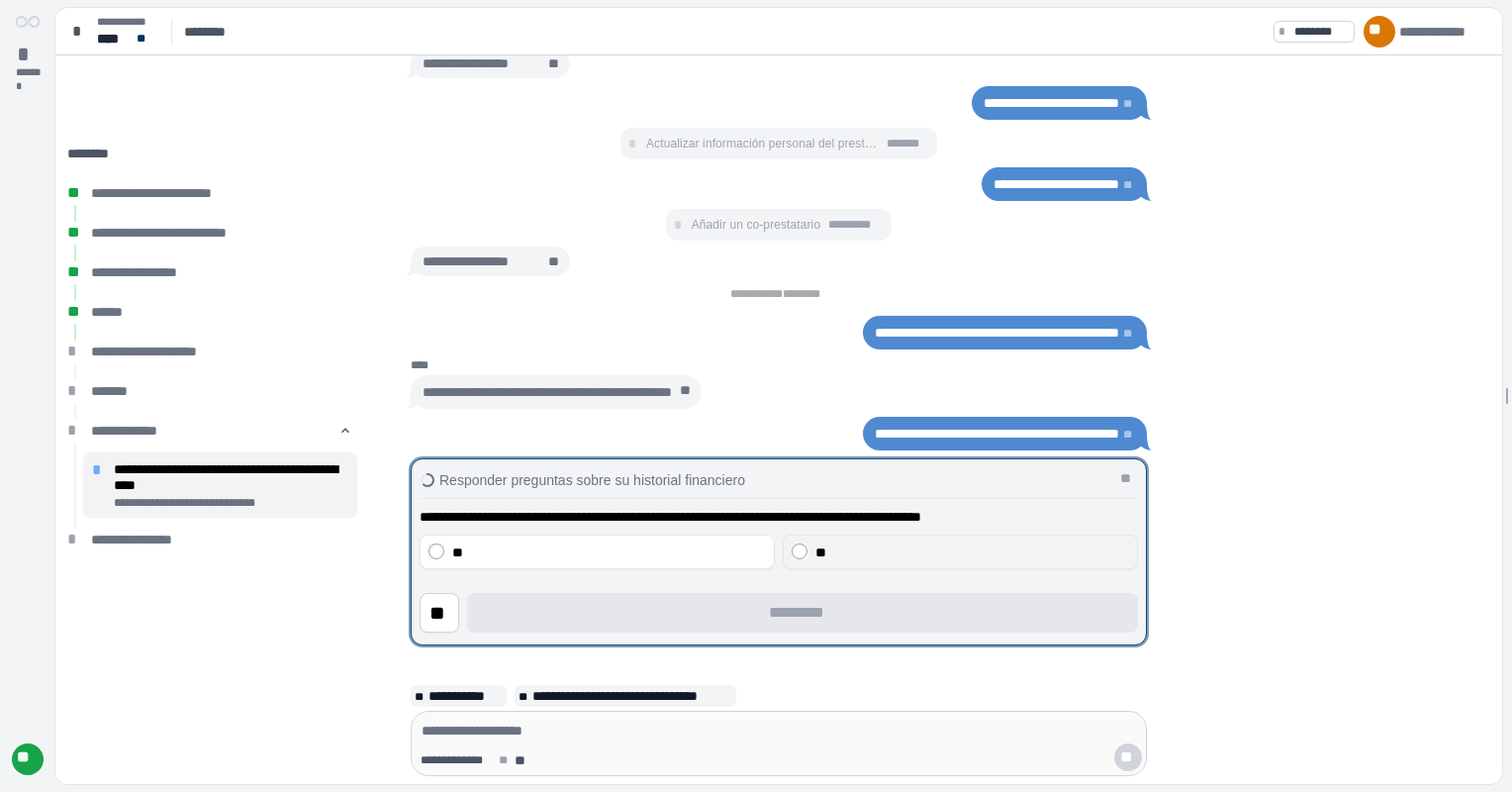 click on "**" at bounding box center (960, 551) 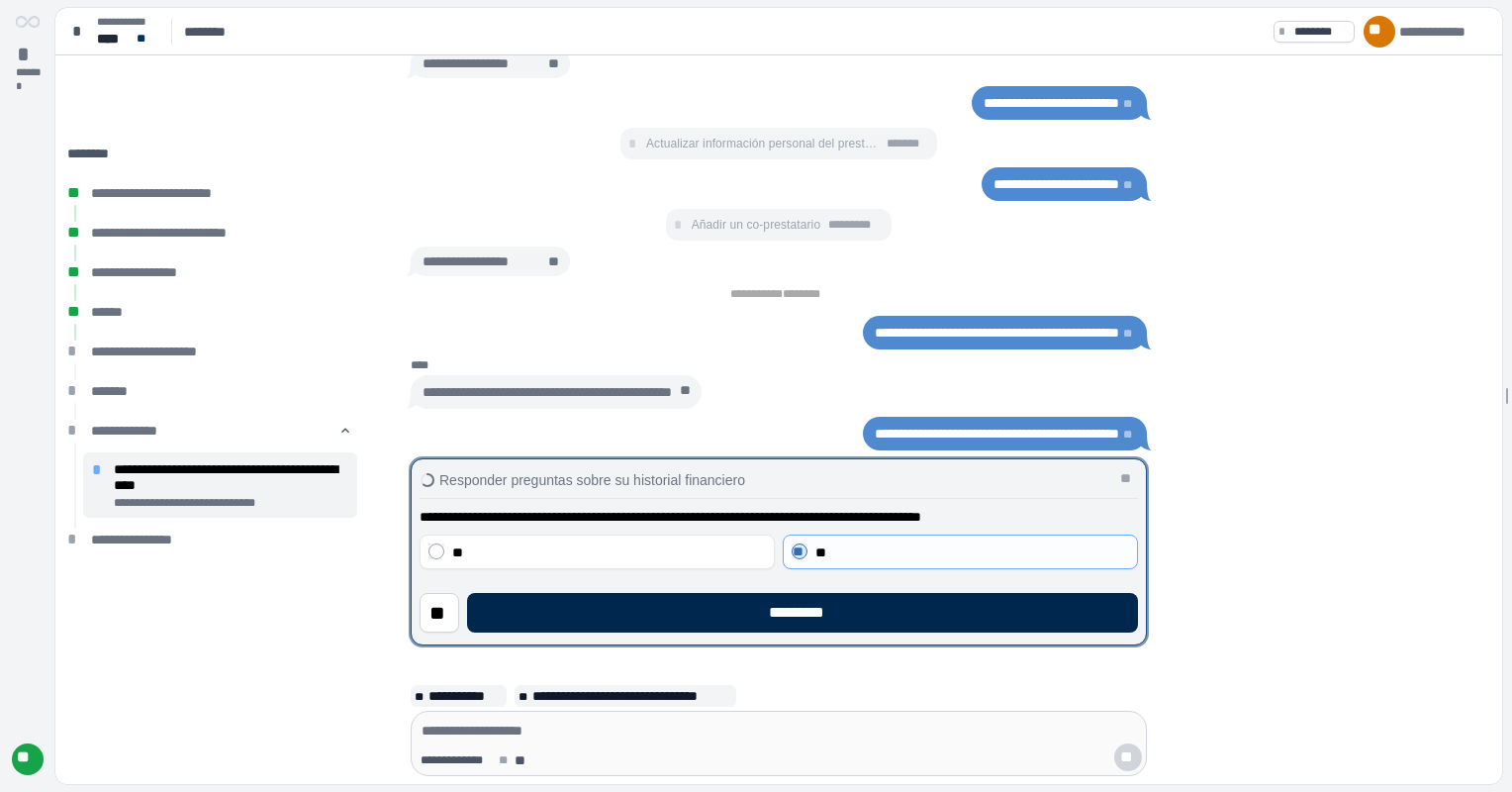 click on "*********" at bounding box center (803, 613) 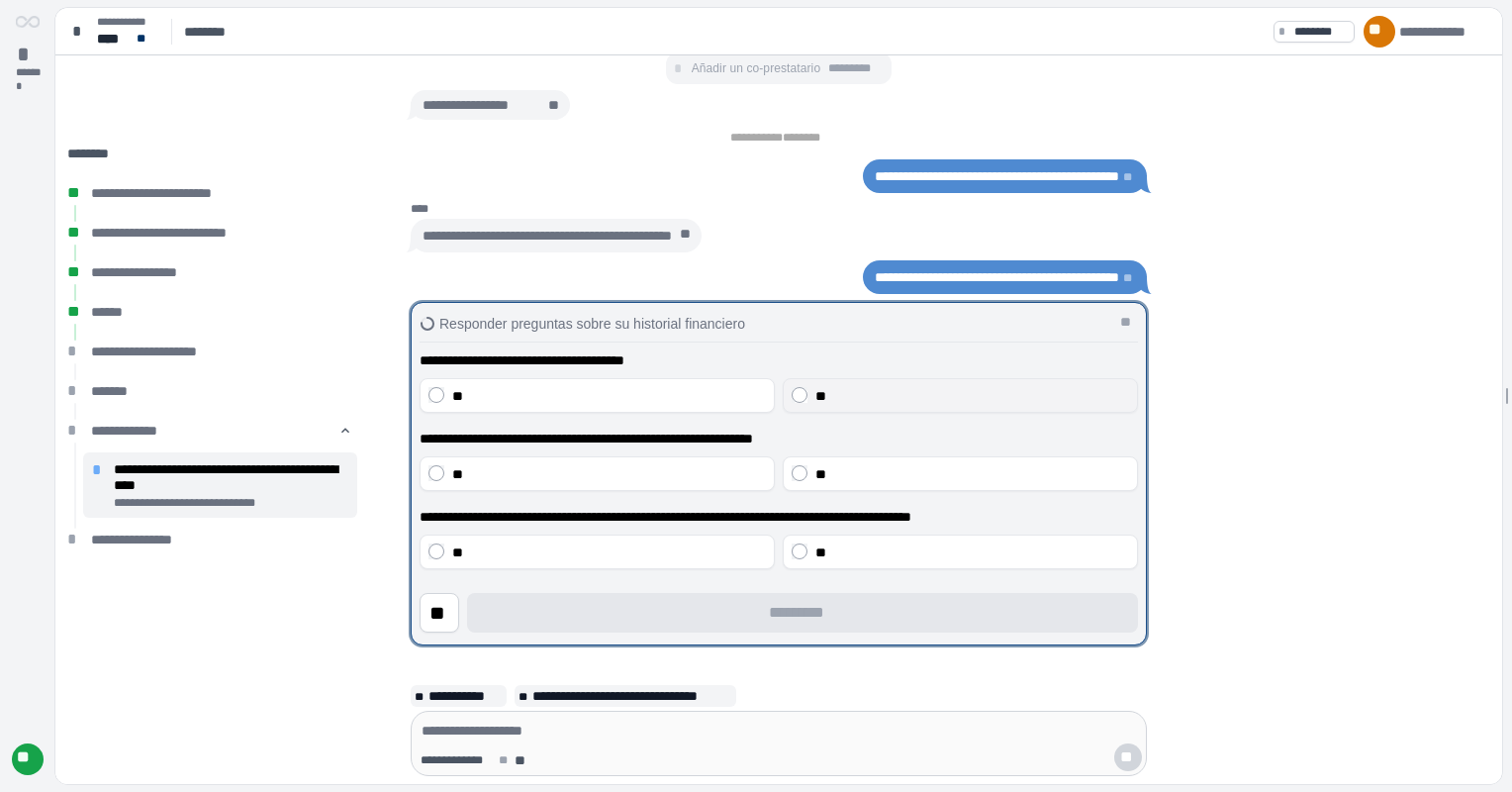 click on "**" at bounding box center [972, 396] 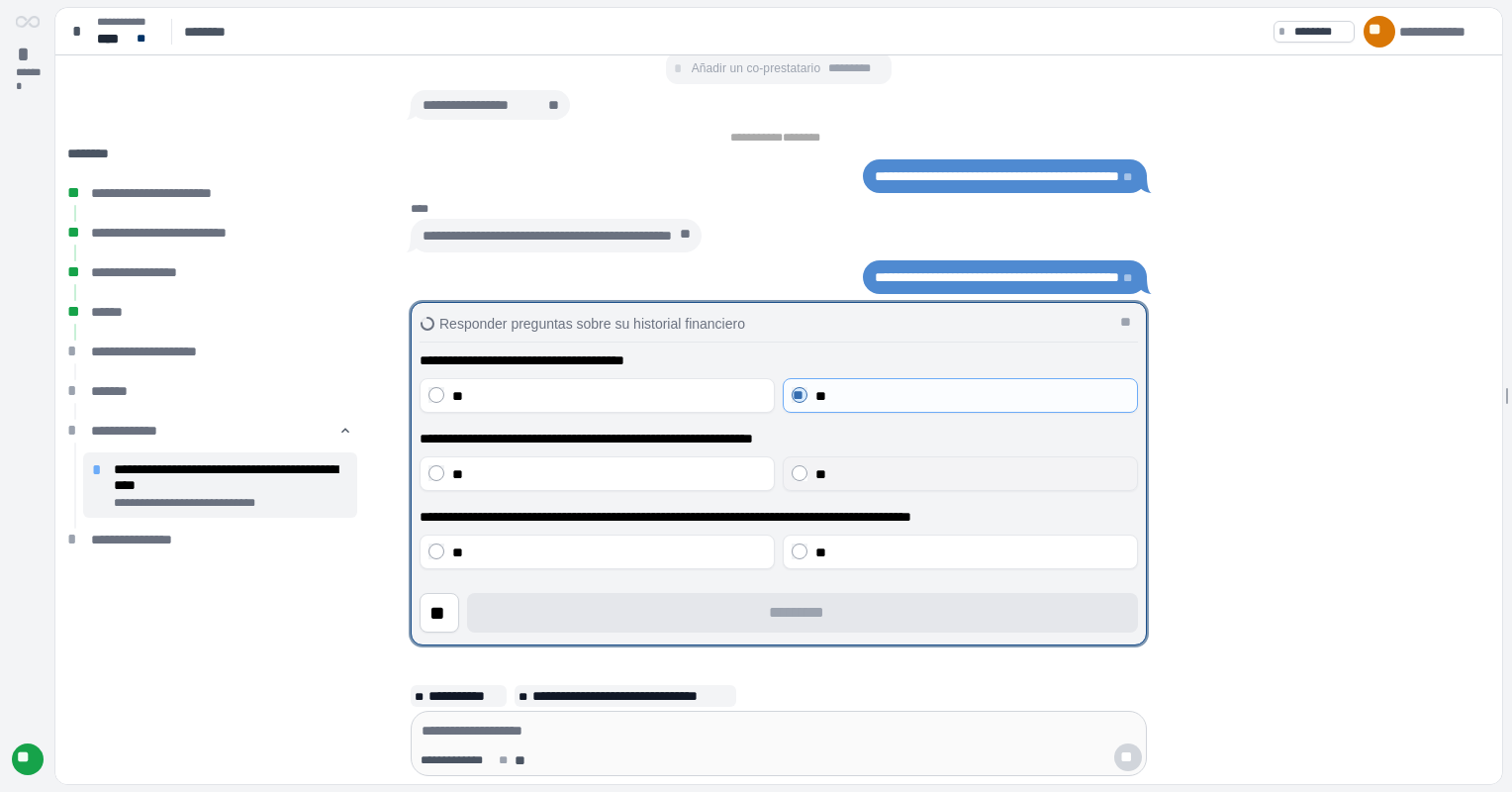 click on "**" at bounding box center (972, 474) 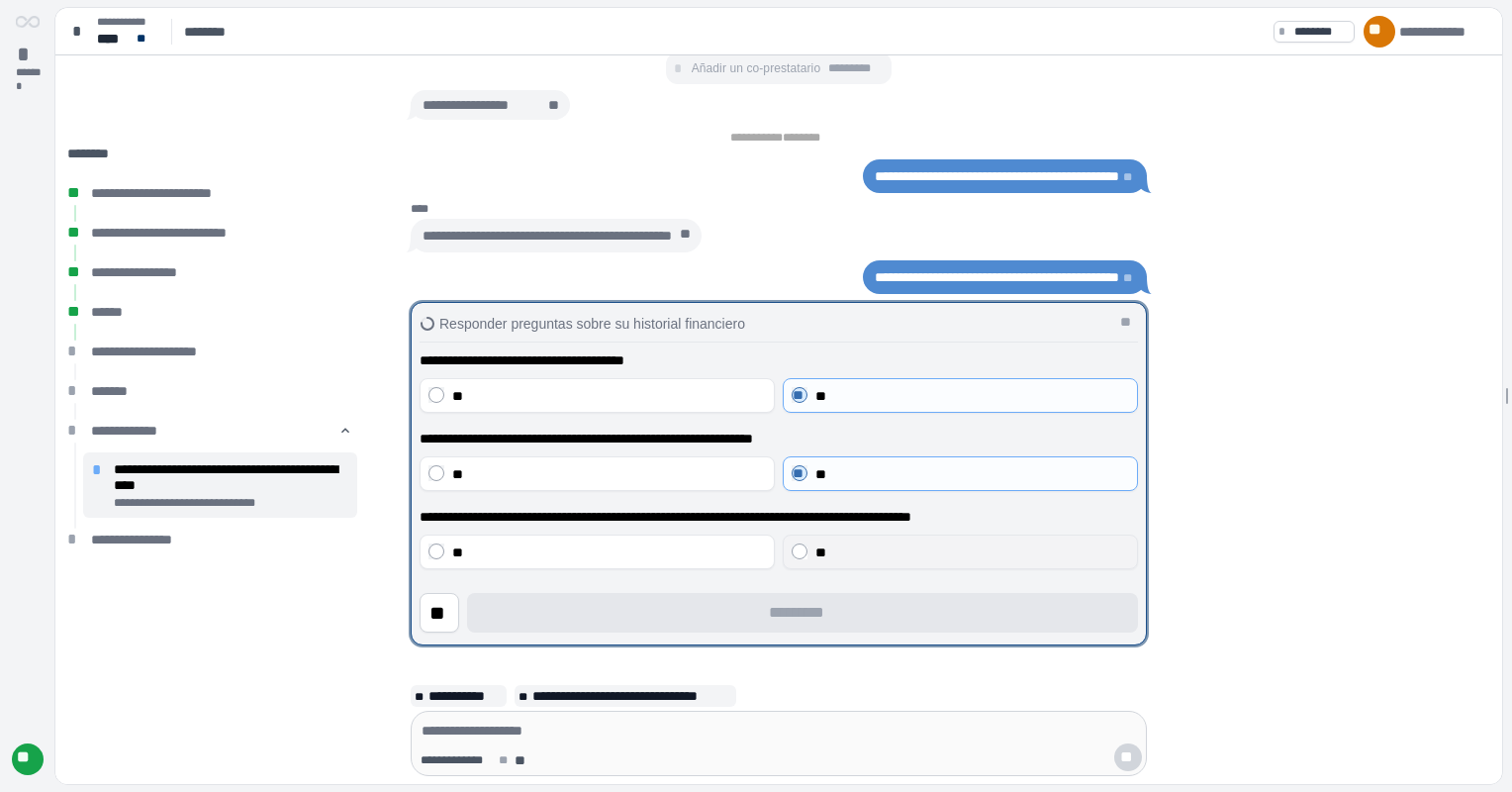 click on "**" at bounding box center [972, 552] 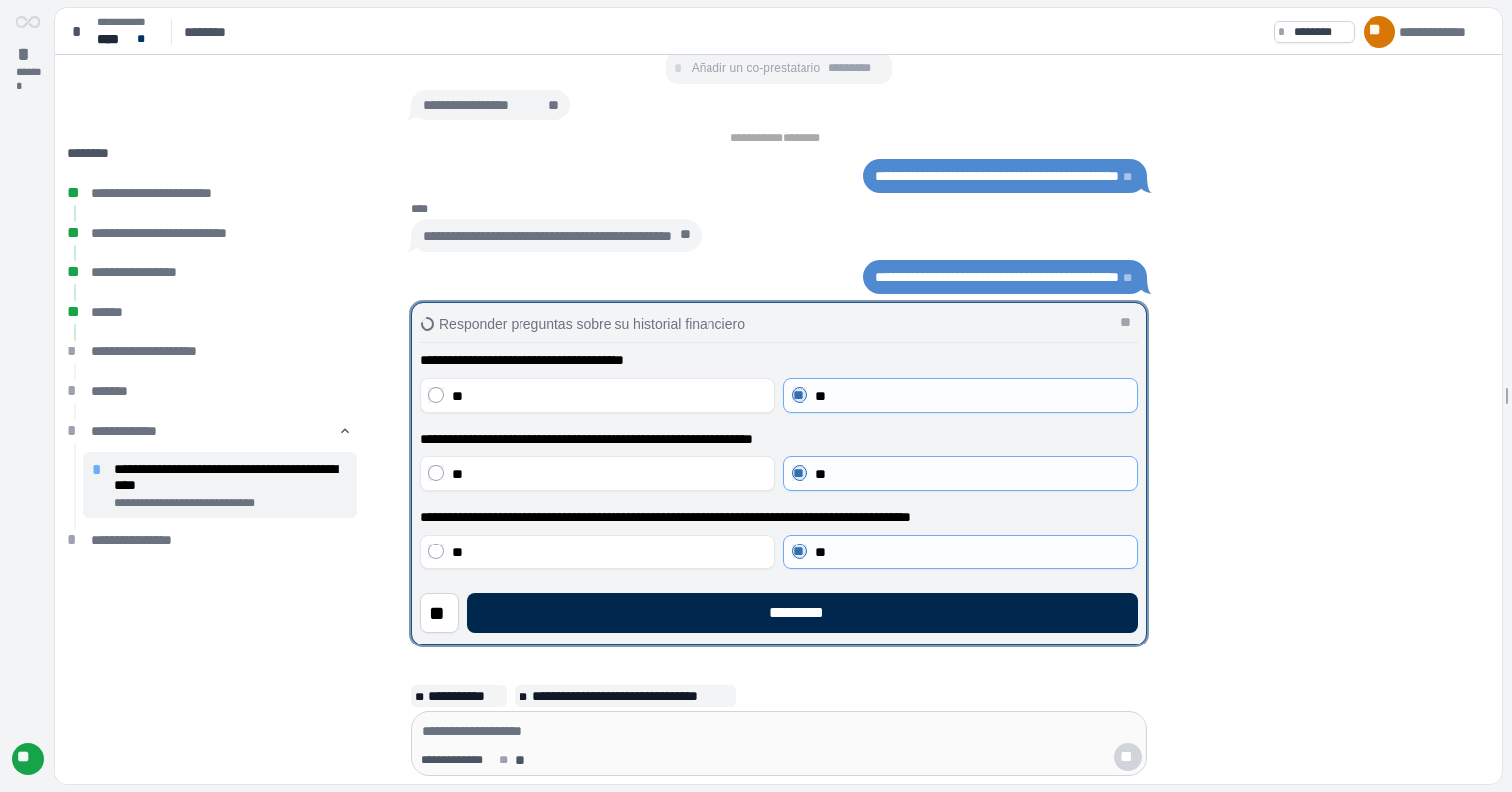click on "*********" at bounding box center [803, 613] 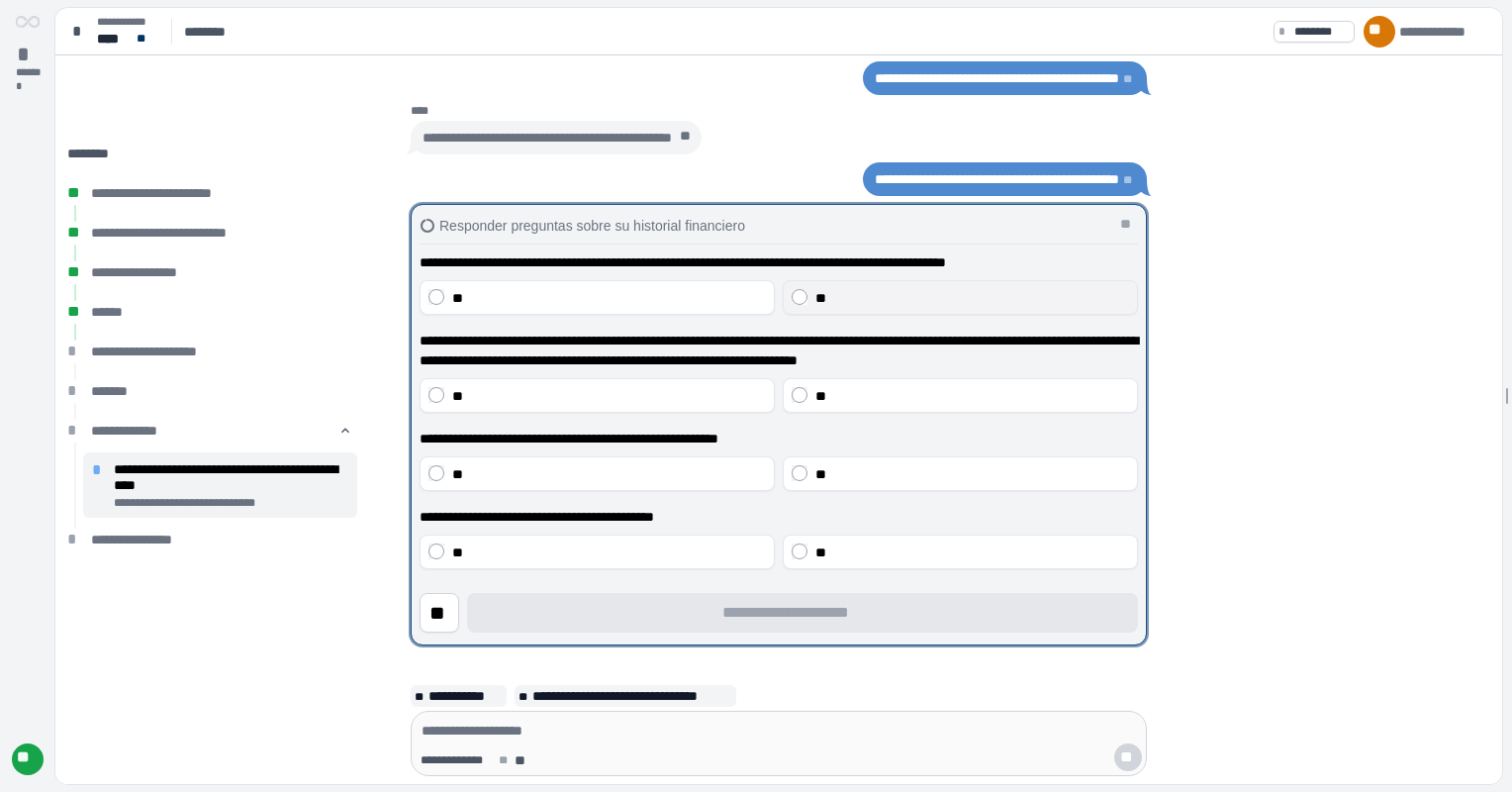 click on "**" at bounding box center [972, 298] 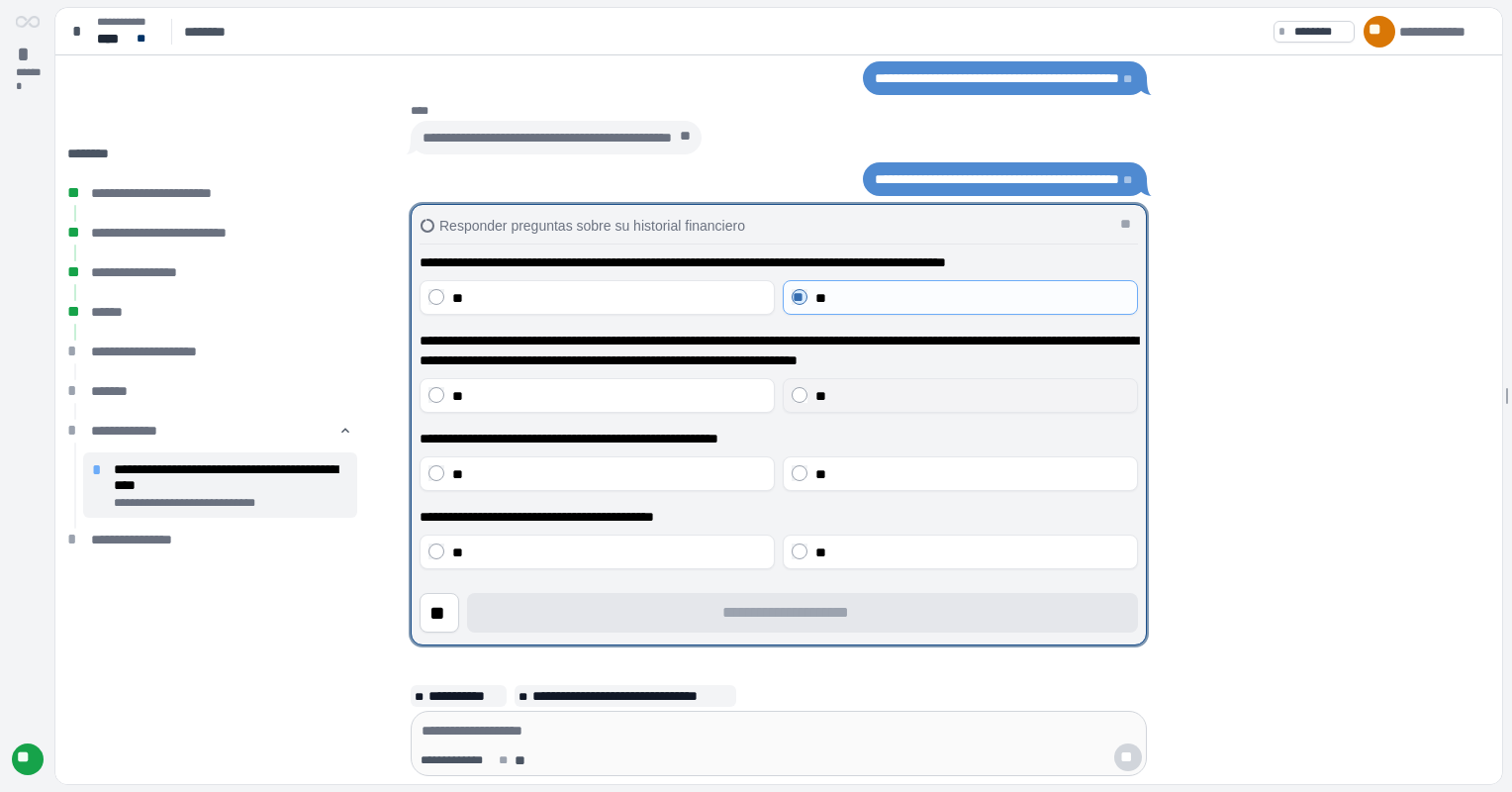 click on "**" at bounding box center (960, 395) 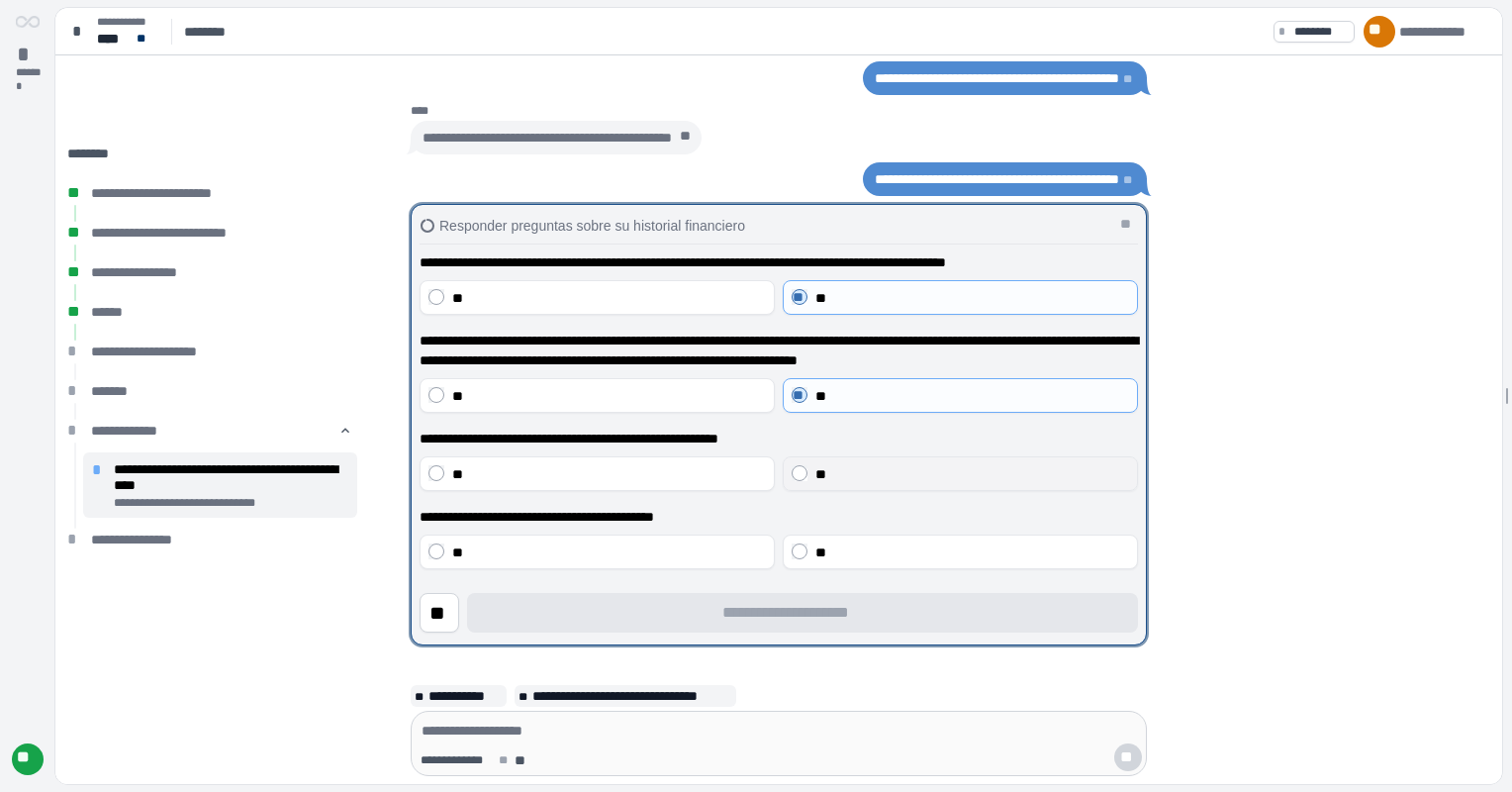 click on "**" at bounding box center (972, 474) 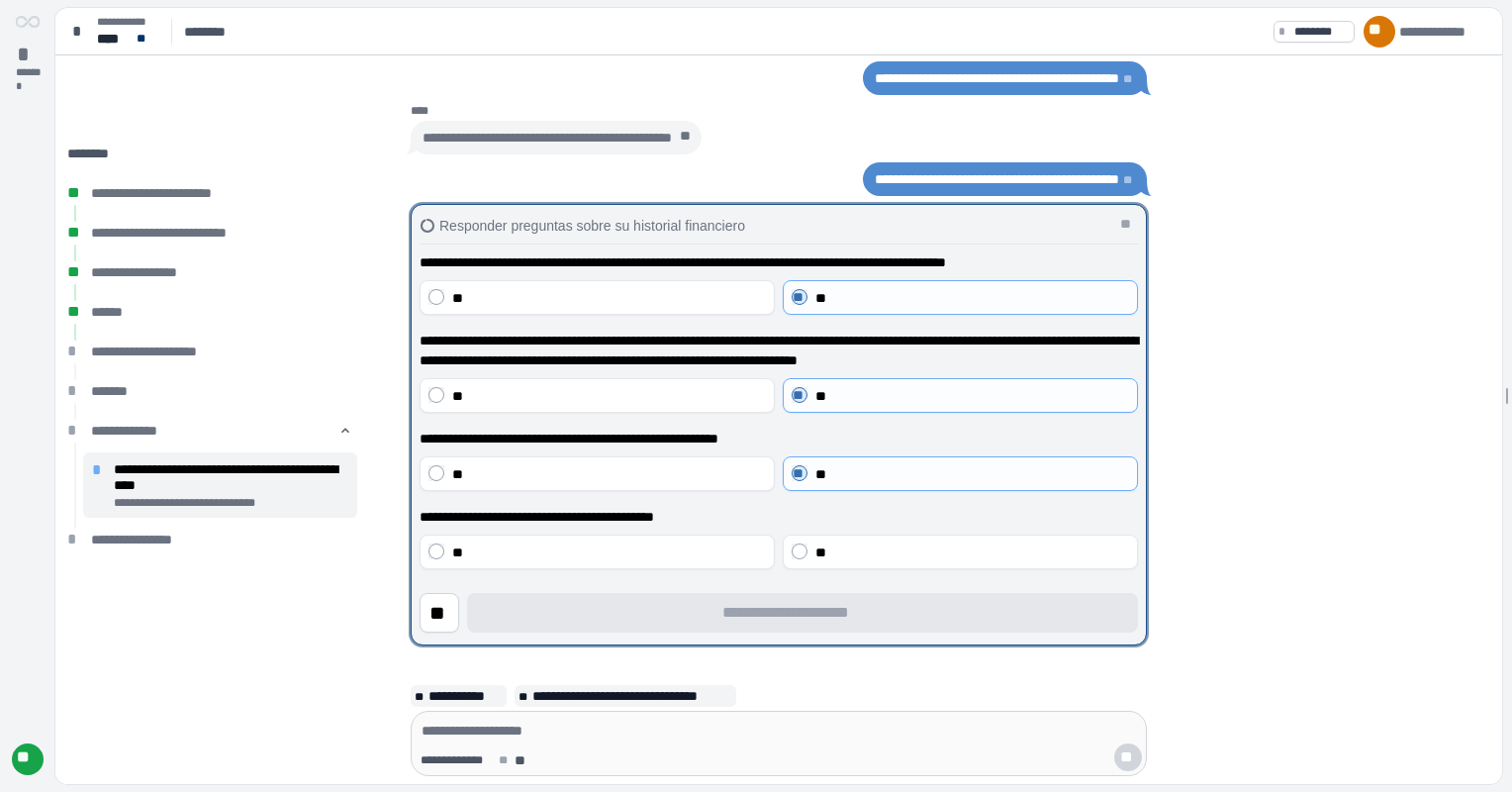 drag, startPoint x: 860, startPoint y: 546, endPoint x: 877, endPoint y: 576, distance: 34.48188 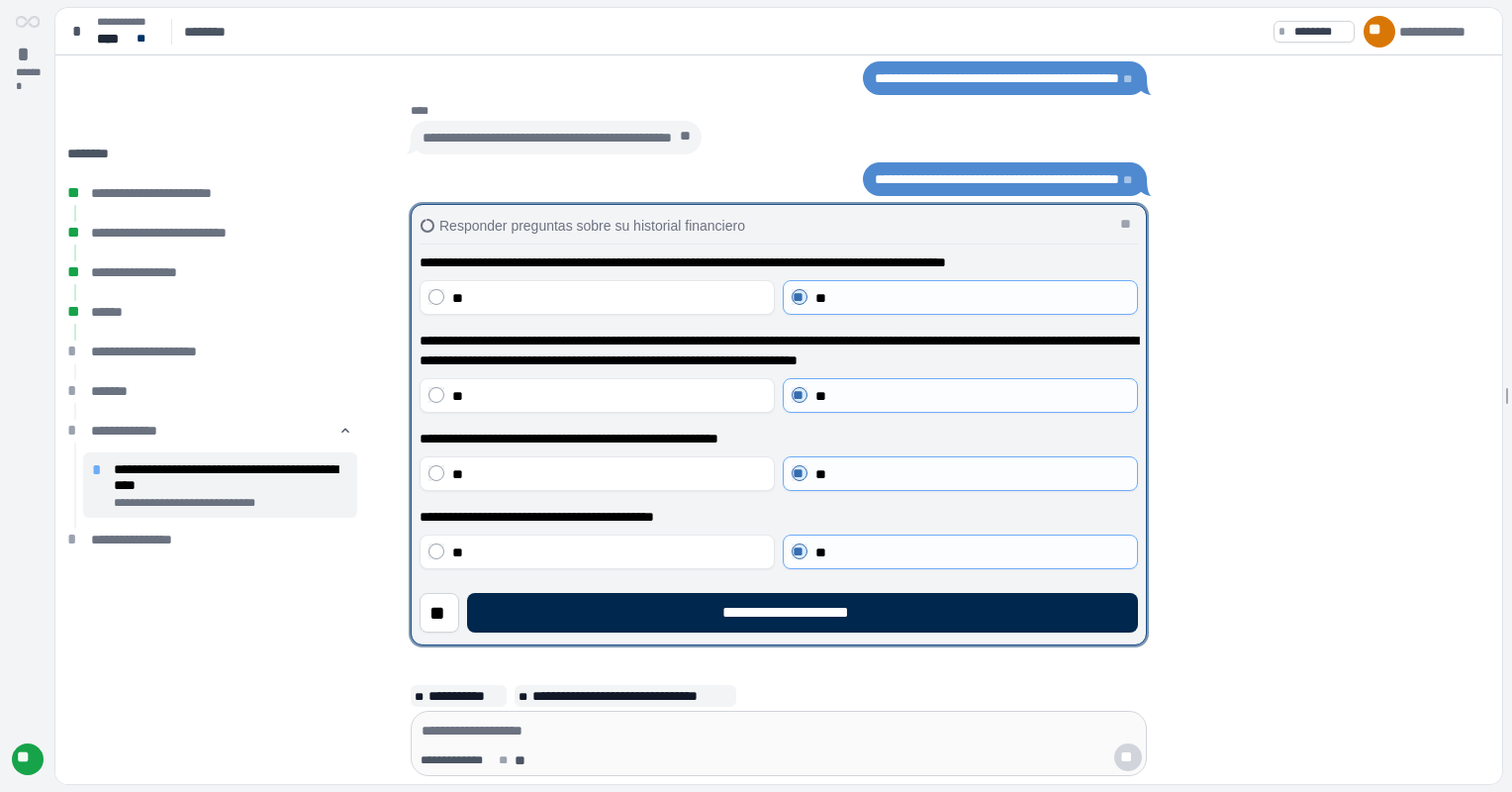drag, startPoint x: 893, startPoint y: 618, endPoint x: 902, endPoint y: 619, distance: 9.055385 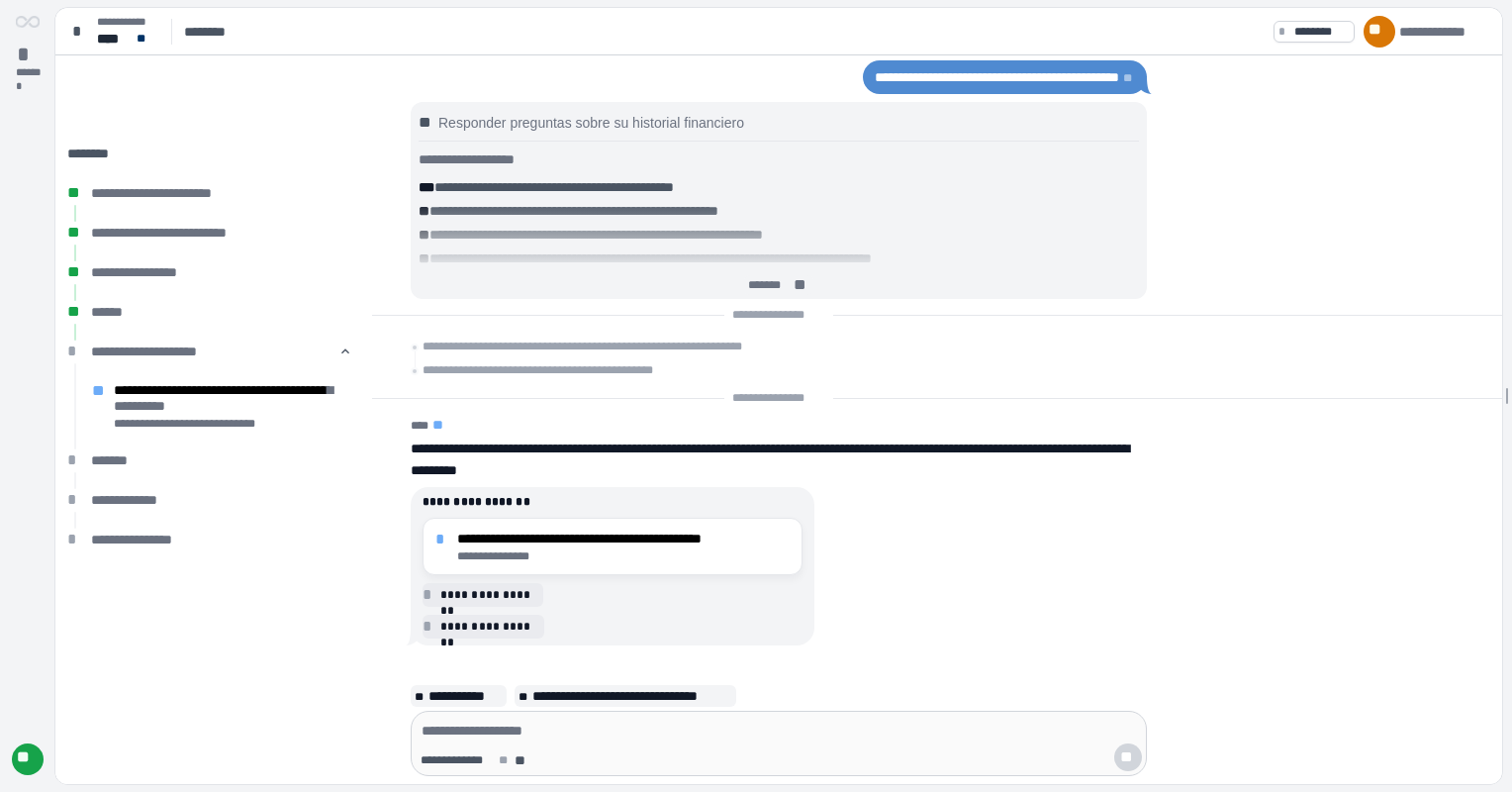 click on "**********" at bounding box center (623, 539) 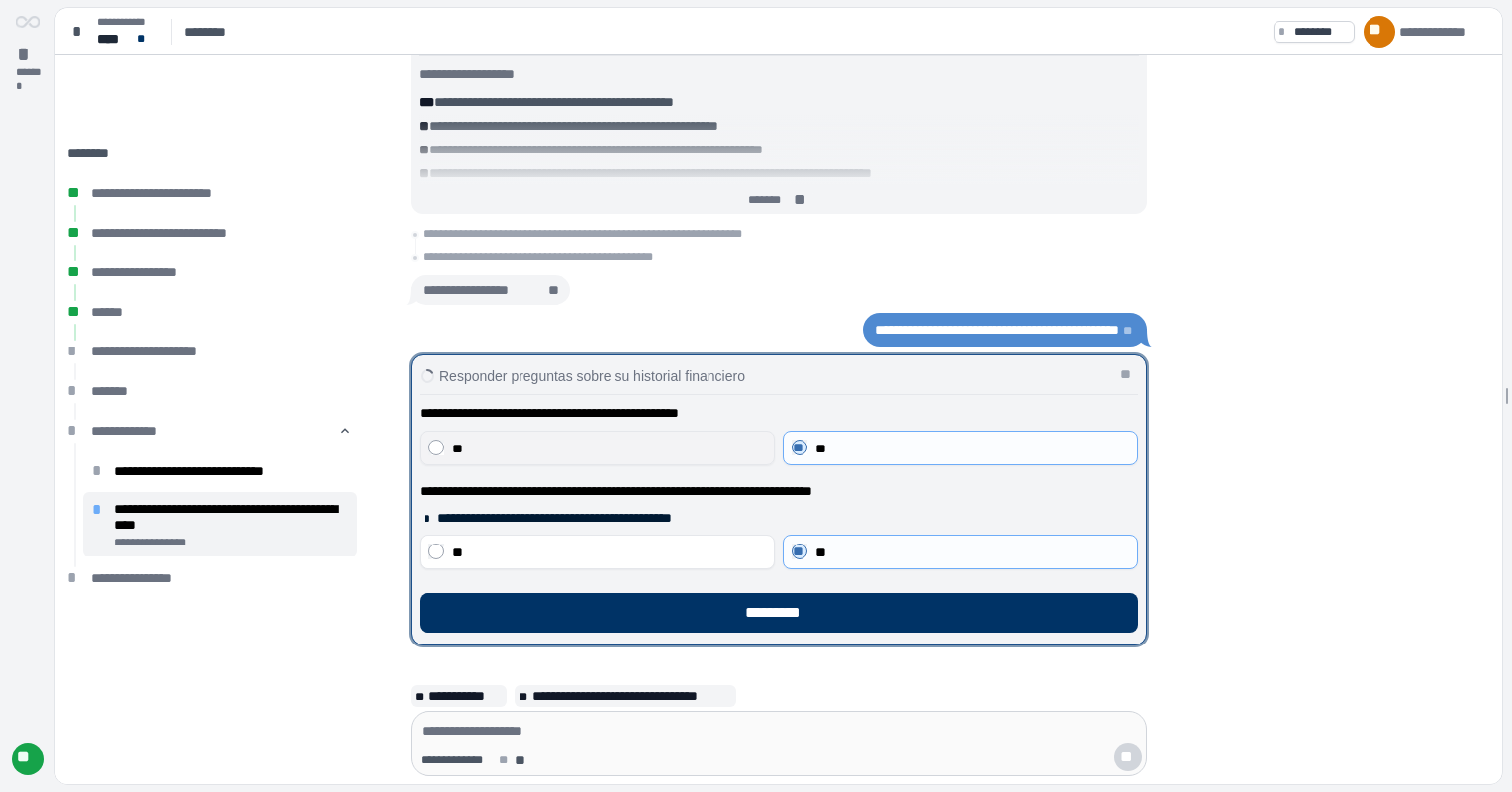 click on "**" at bounding box center (609, 448) 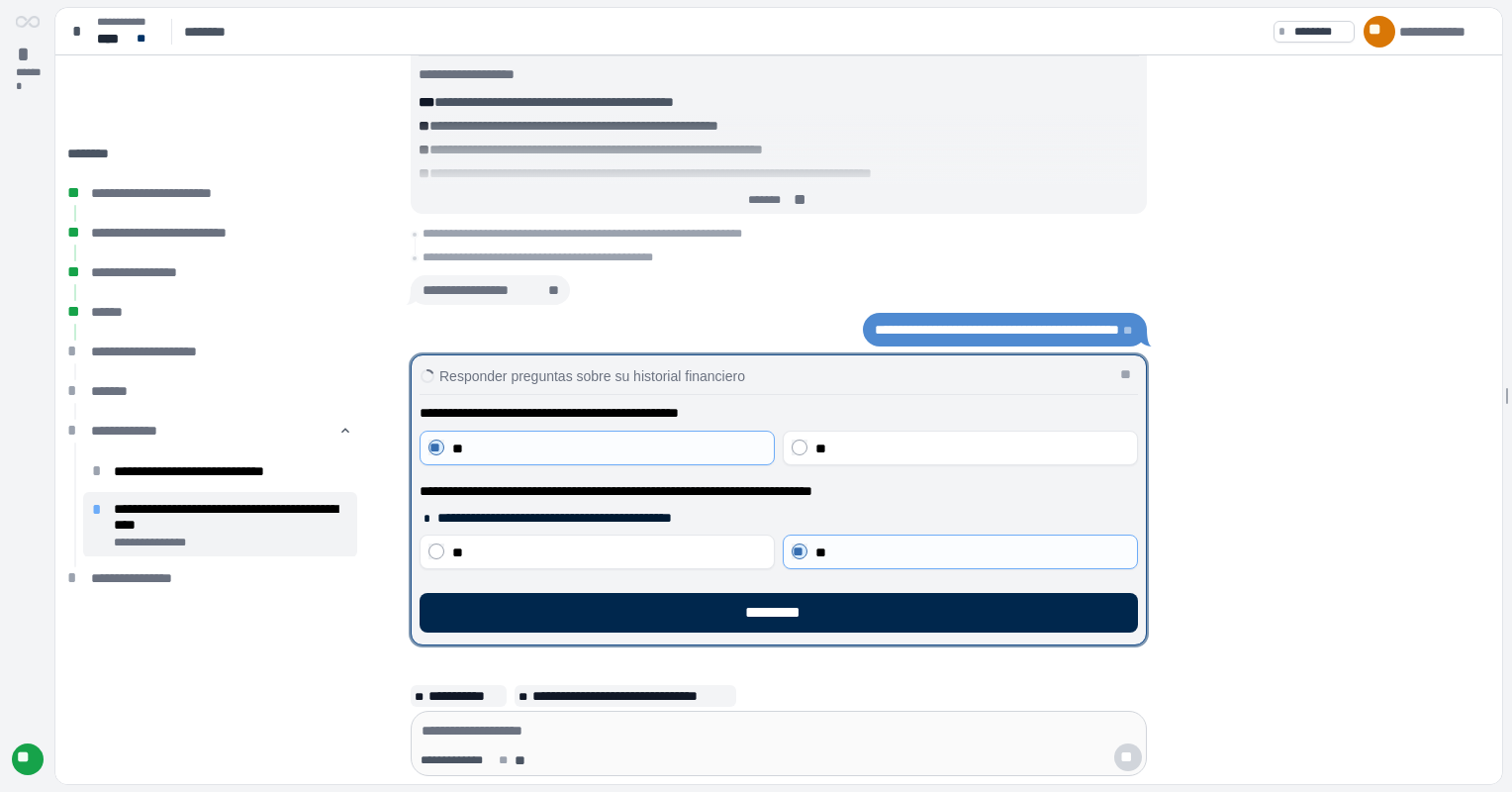 click on "*********" at bounding box center [779, 613] 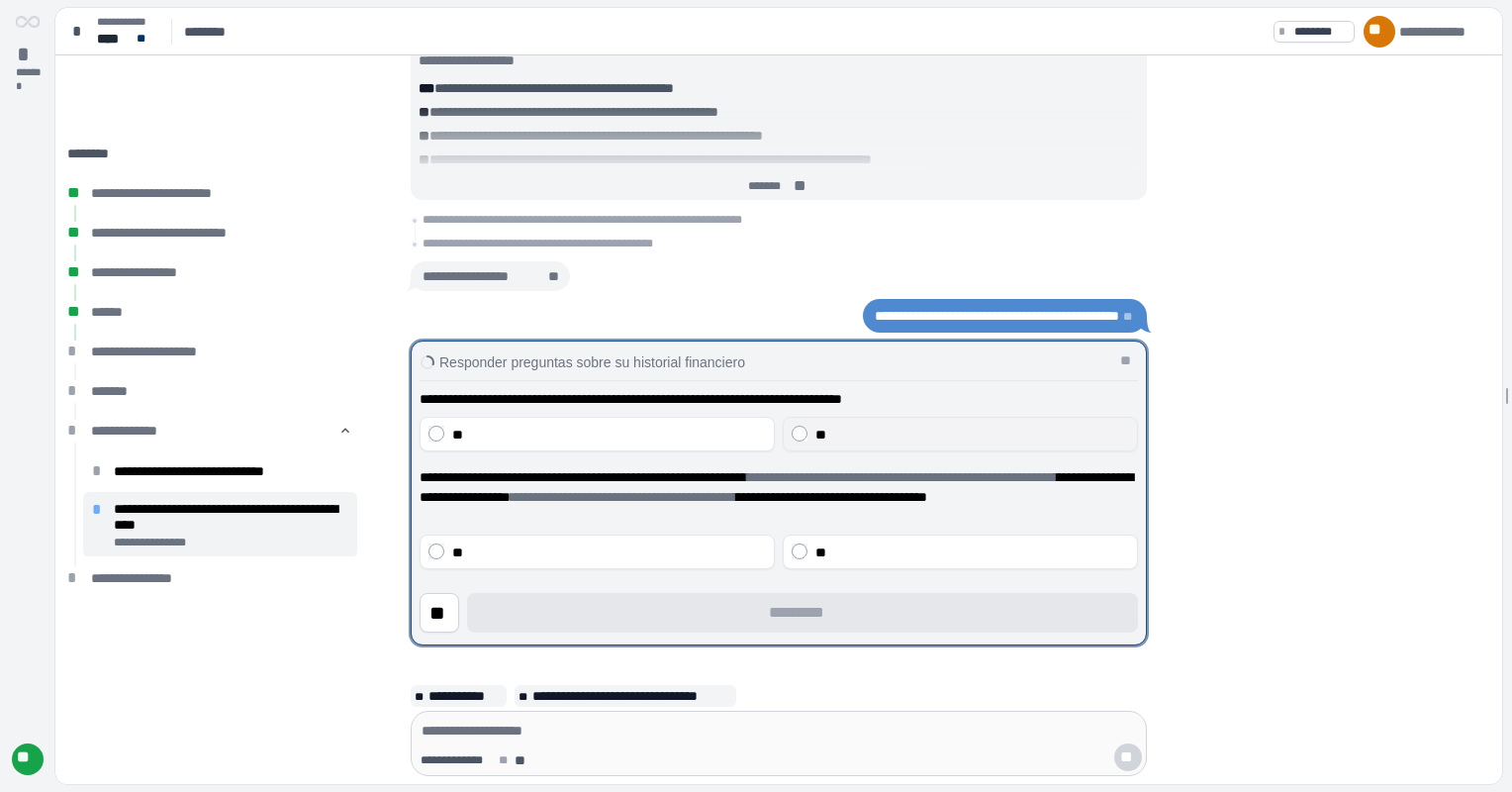 click on "**" at bounding box center (972, 435) 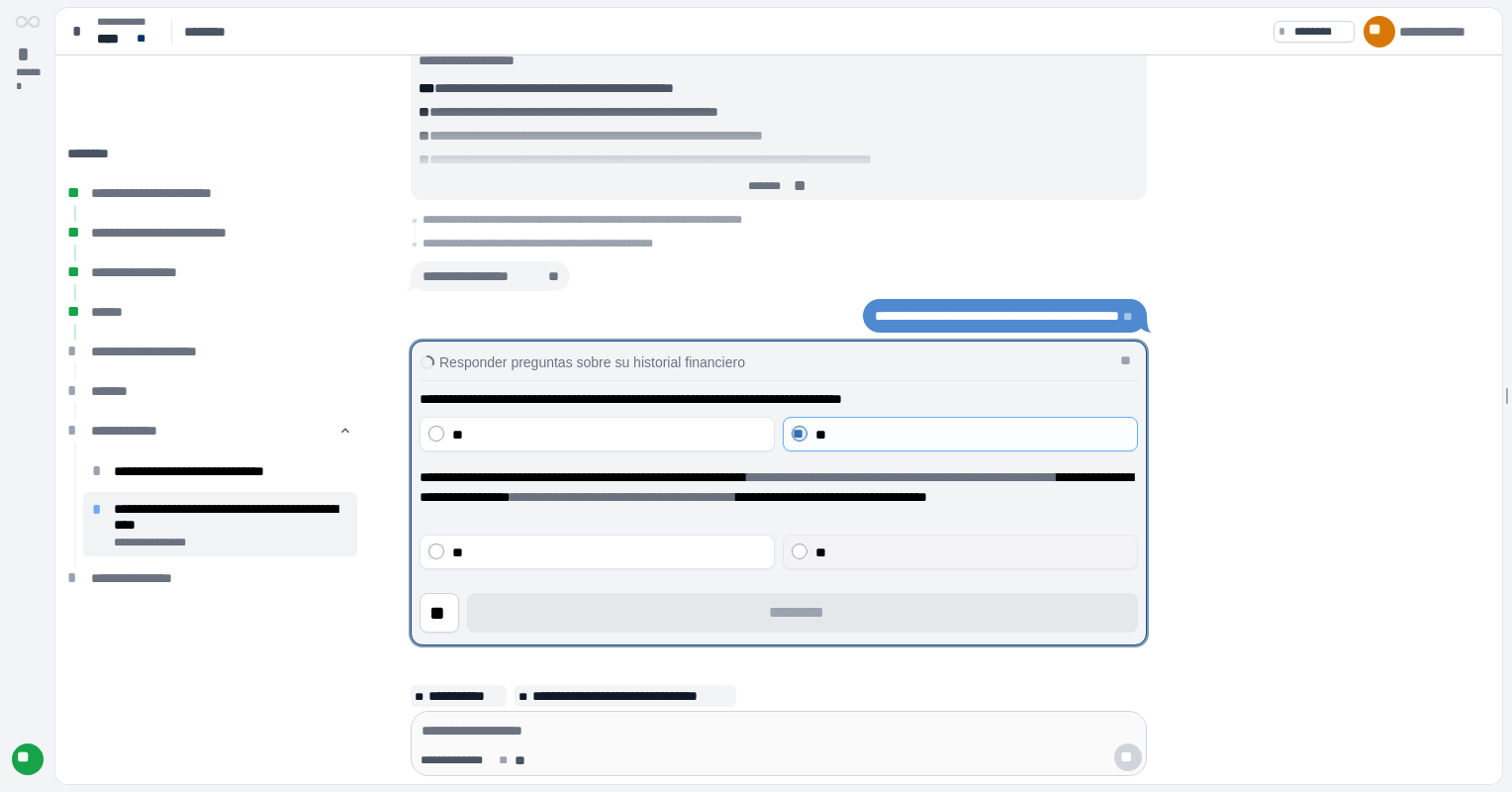 click on "**" at bounding box center [972, 552] 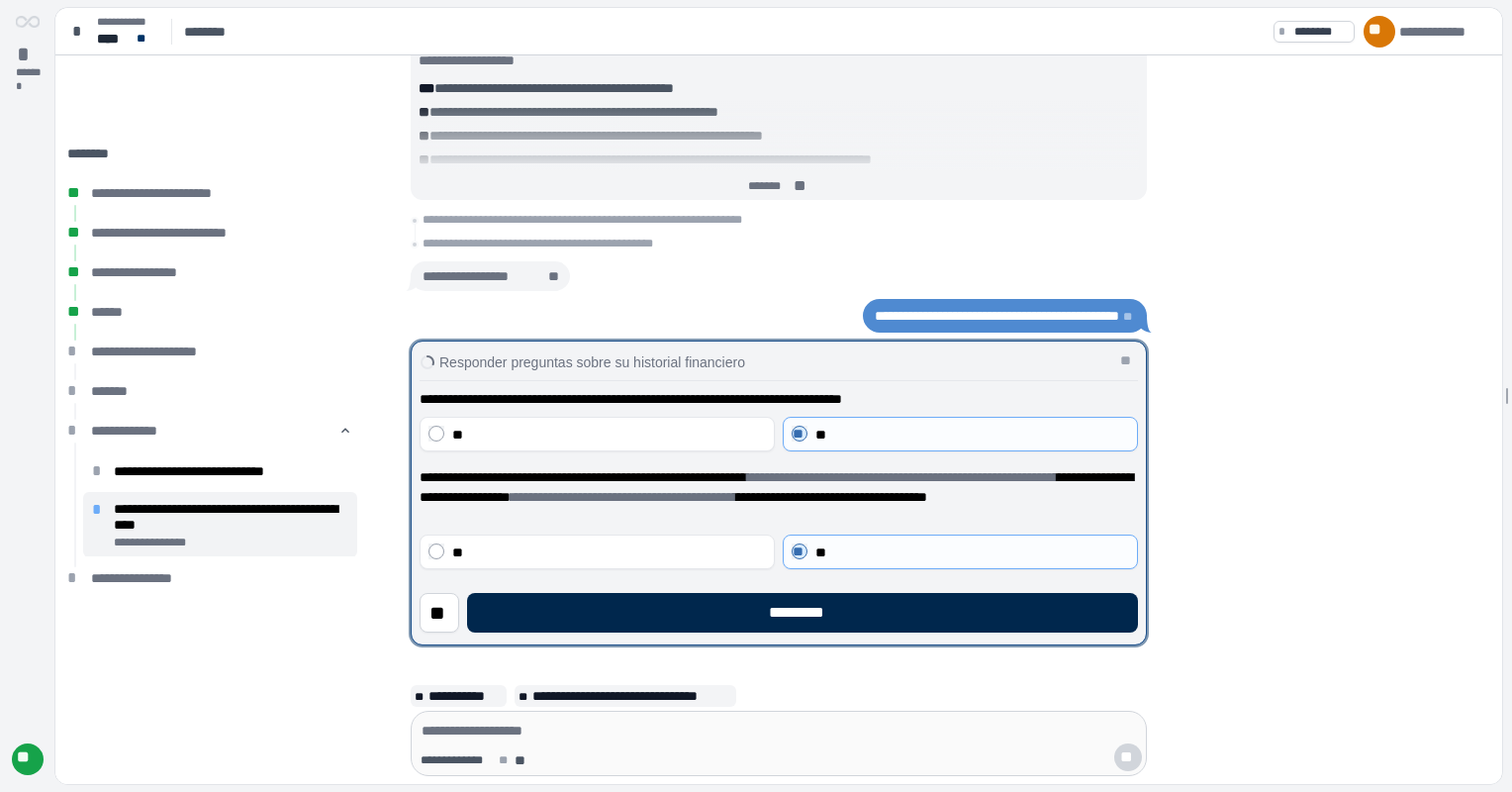 click on "*********" at bounding box center (803, 613) 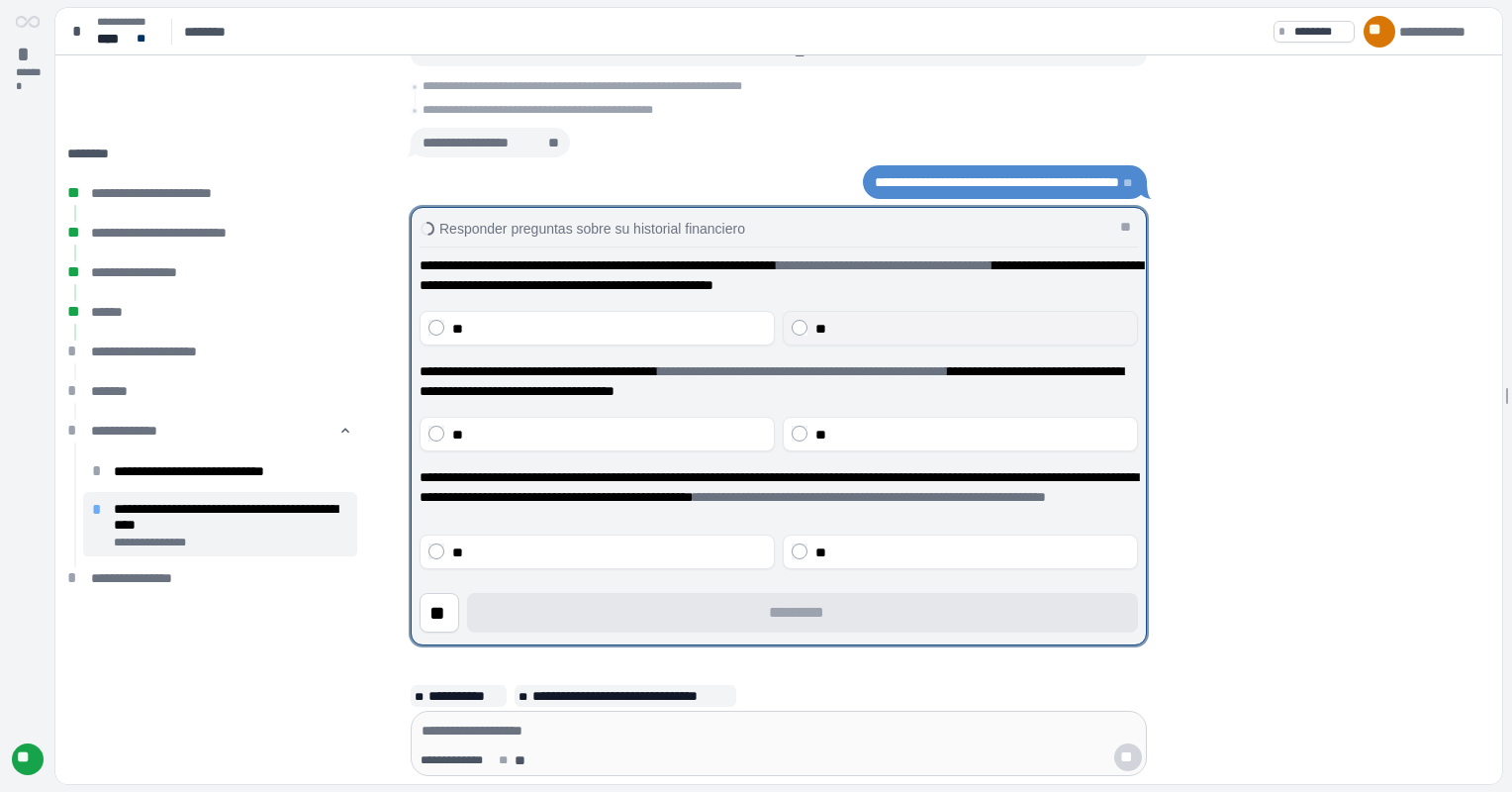 click on "**" at bounding box center (960, 328) 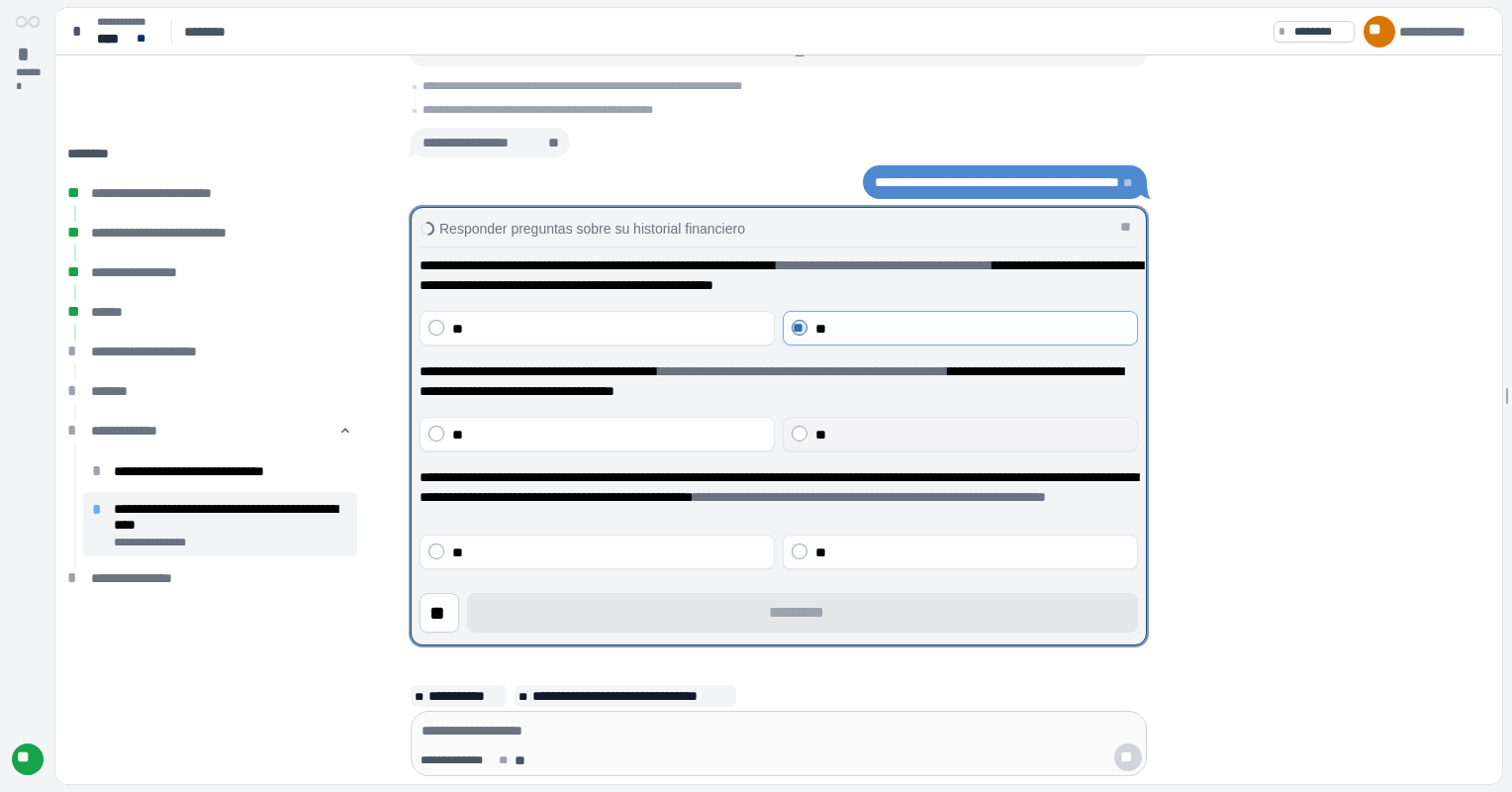 click on "**" at bounding box center (972, 435) 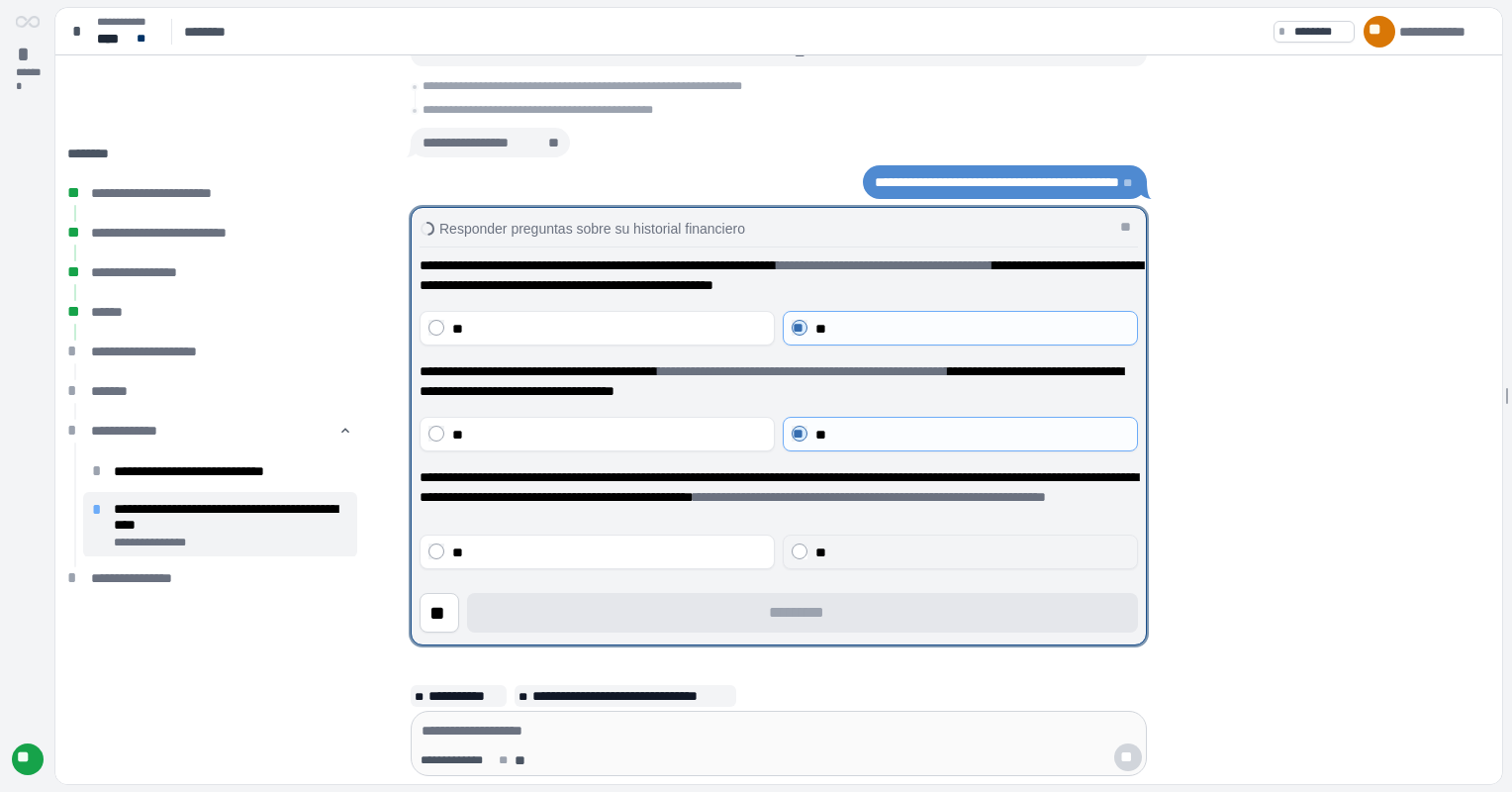 drag, startPoint x: 855, startPoint y: 560, endPoint x: 862, endPoint y: 577, distance: 18.384776 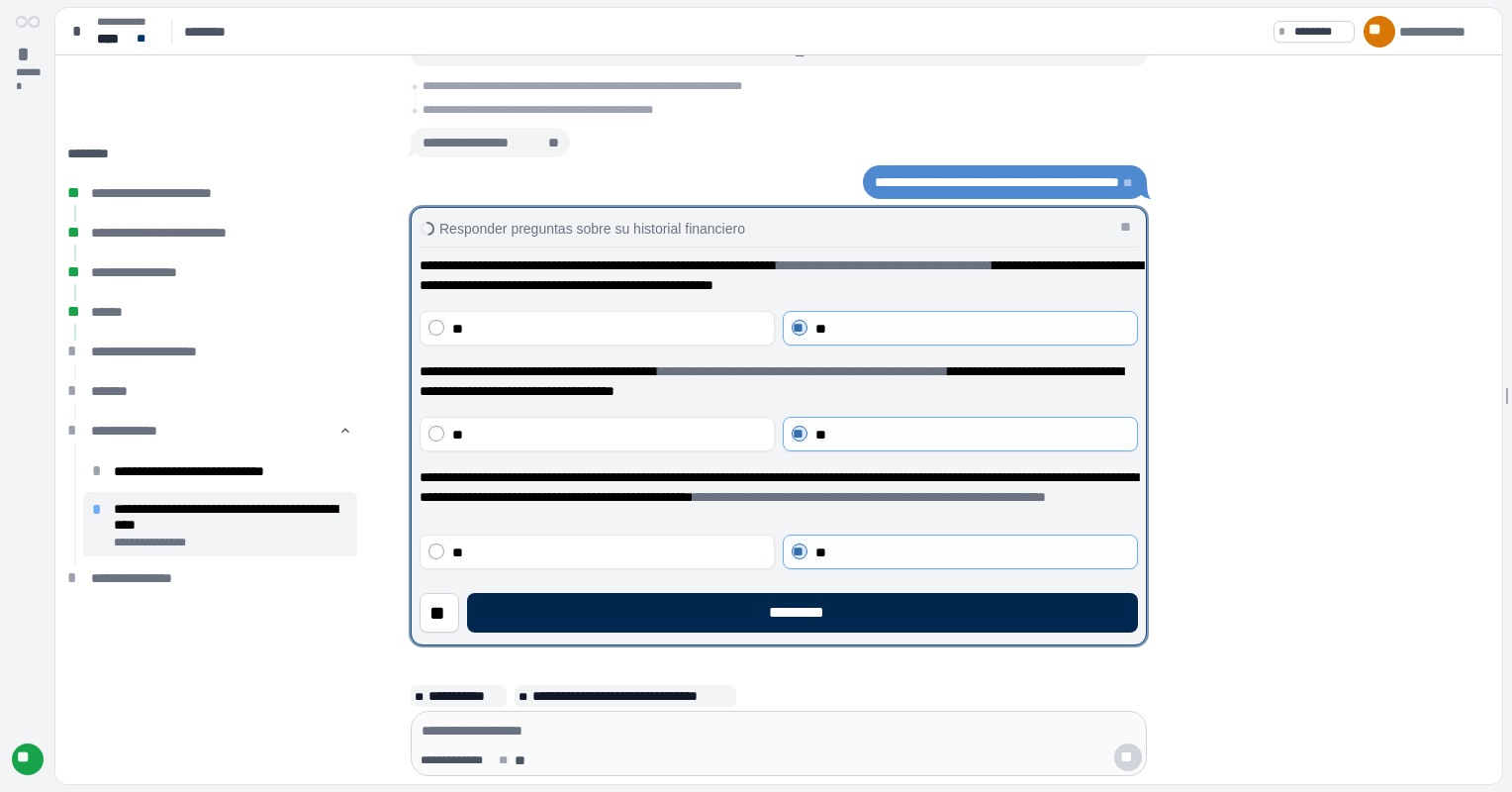 click on "*********" at bounding box center [803, 613] 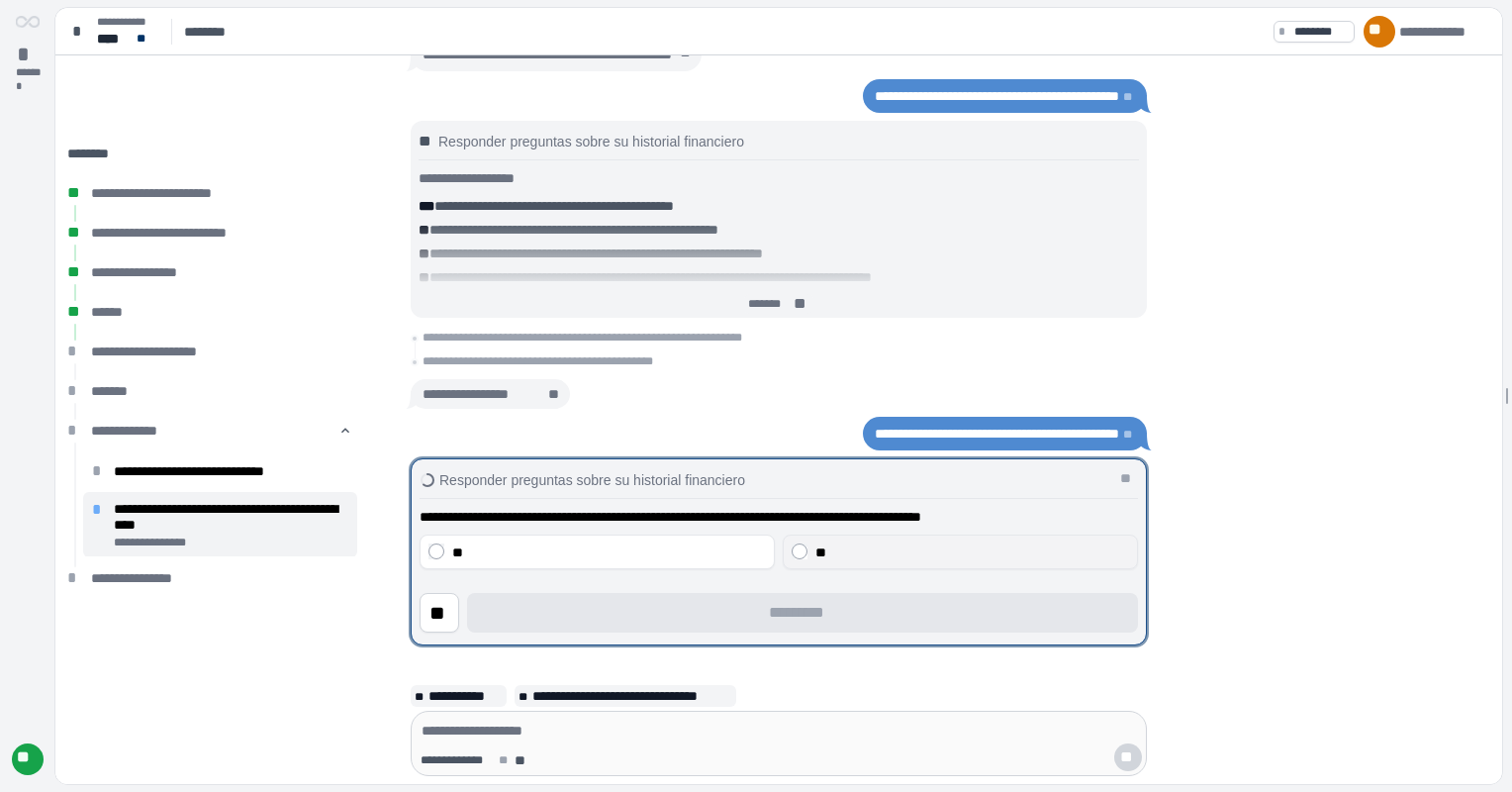 click on "**" at bounding box center (972, 552) 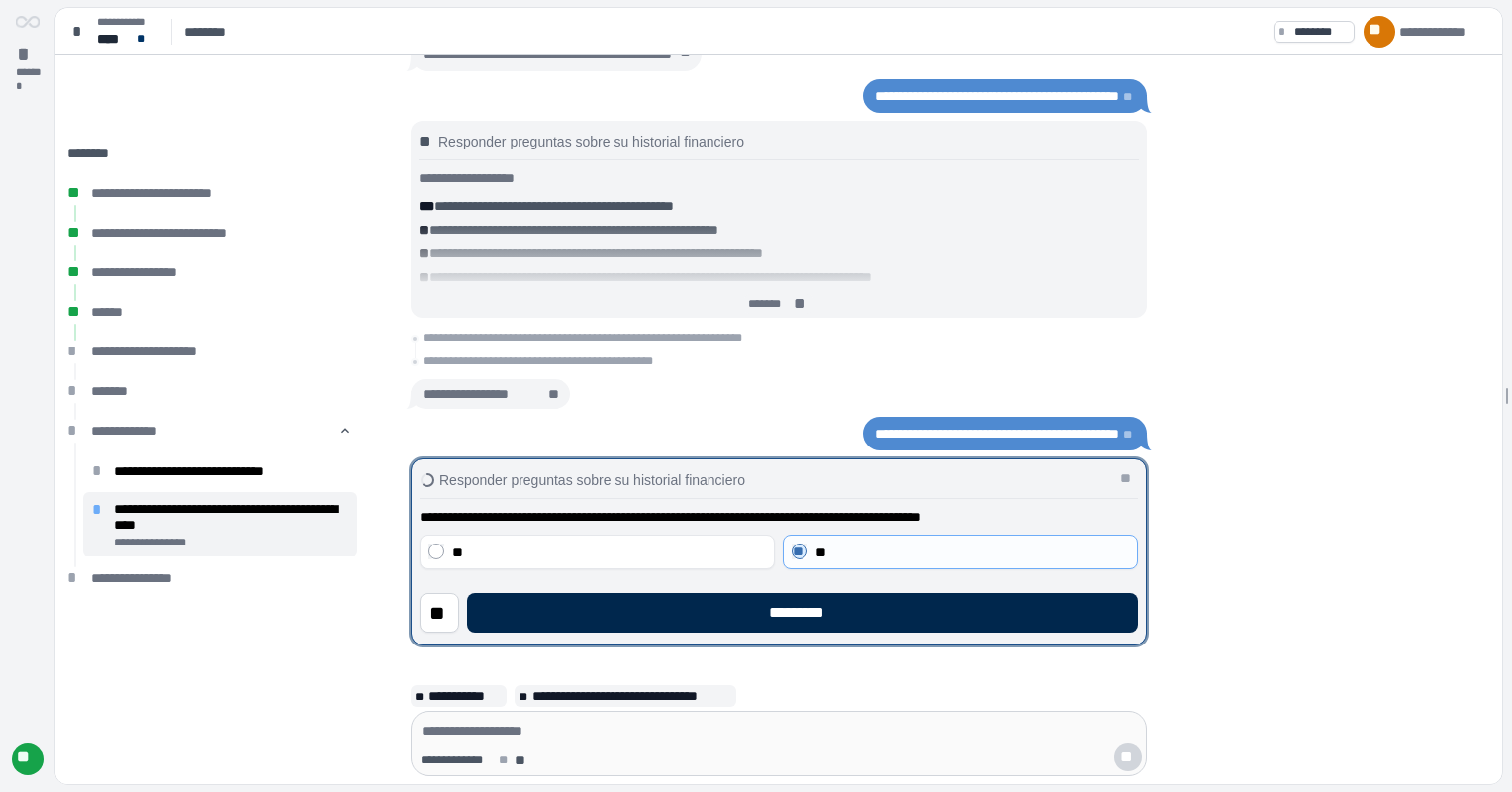 click on "*********" at bounding box center (803, 613) 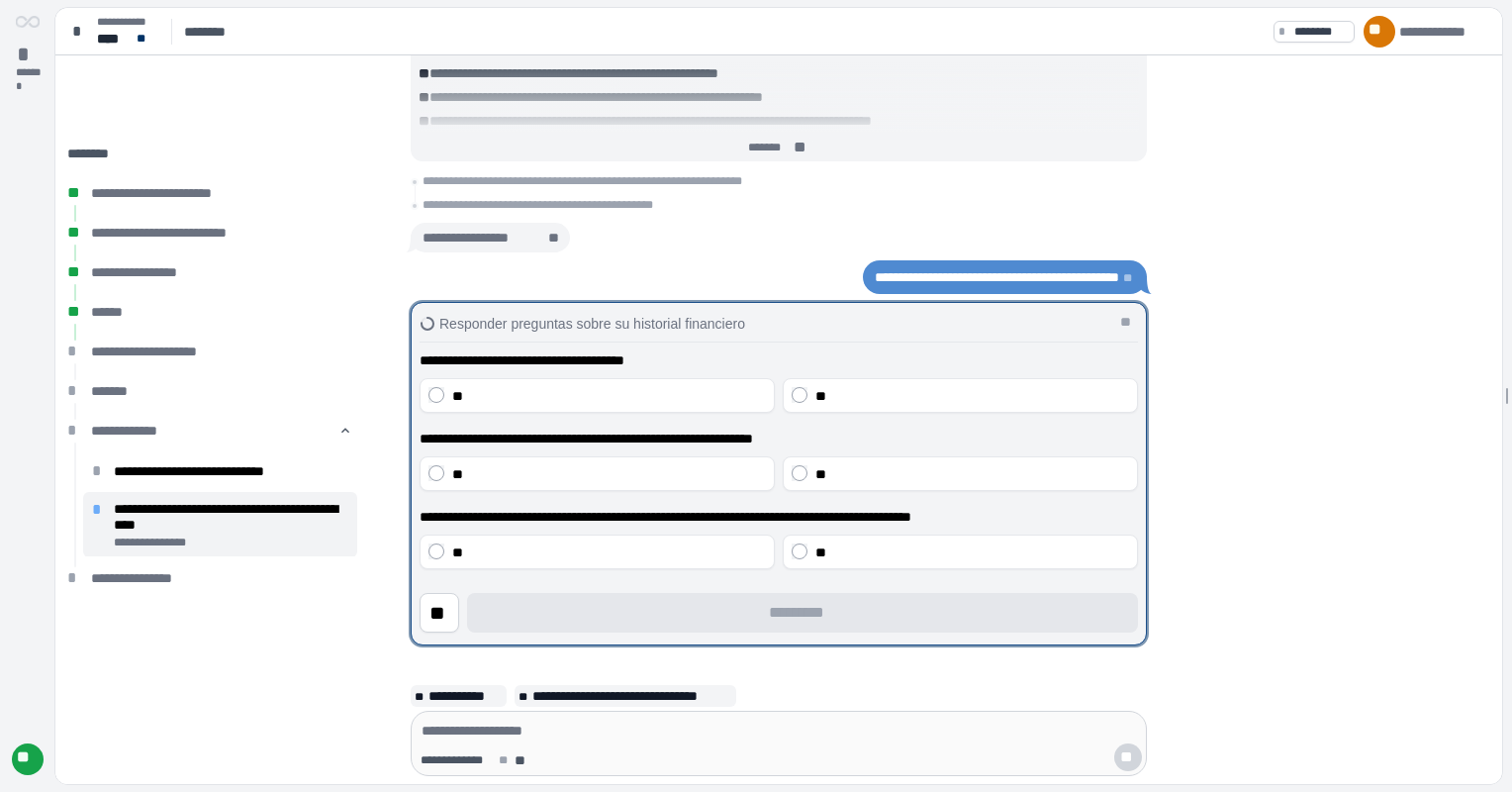 drag, startPoint x: 873, startPoint y: 394, endPoint x: 863, endPoint y: 428, distance: 35.44009 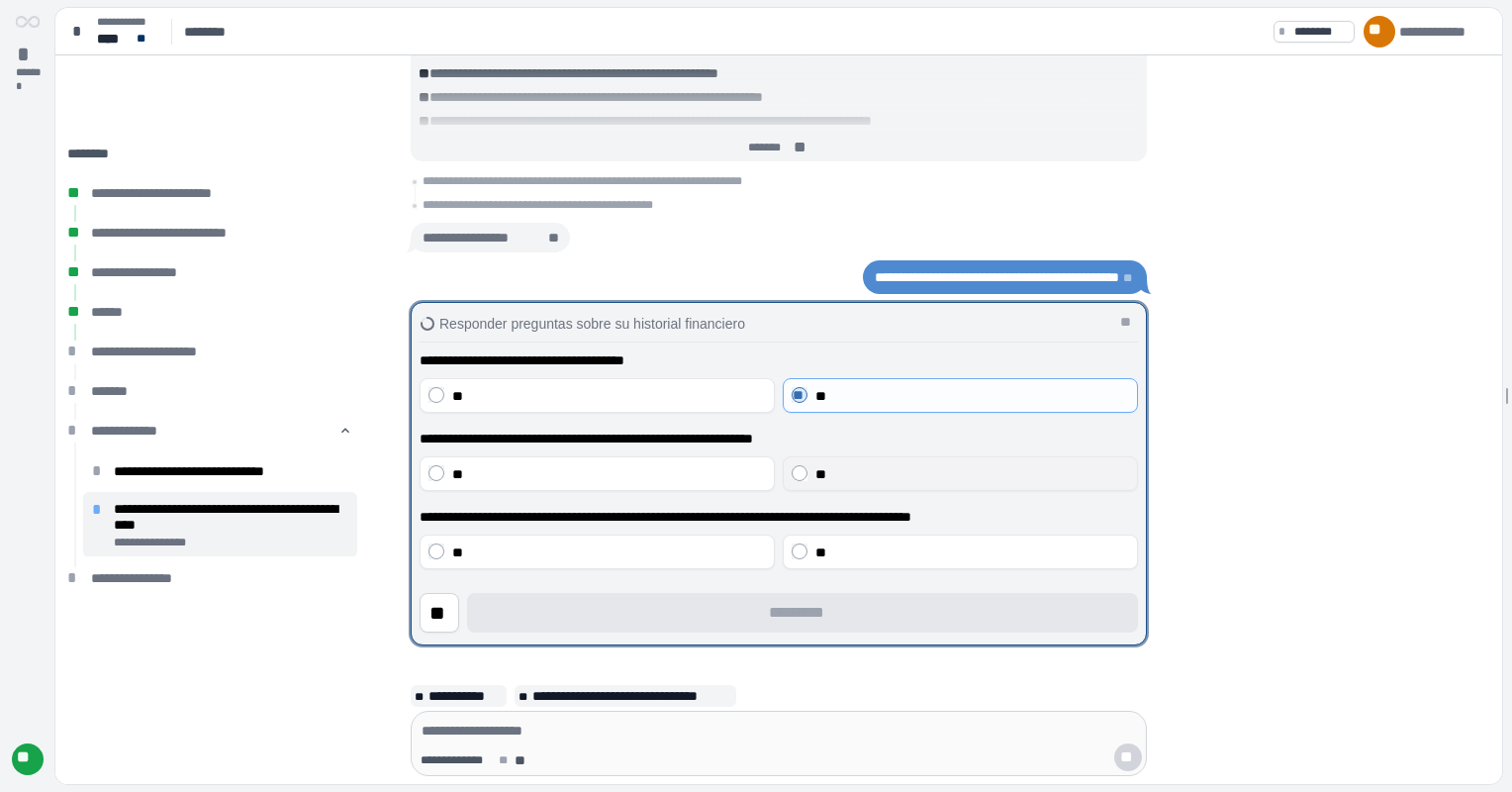 click on "**" at bounding box center (972, 474) 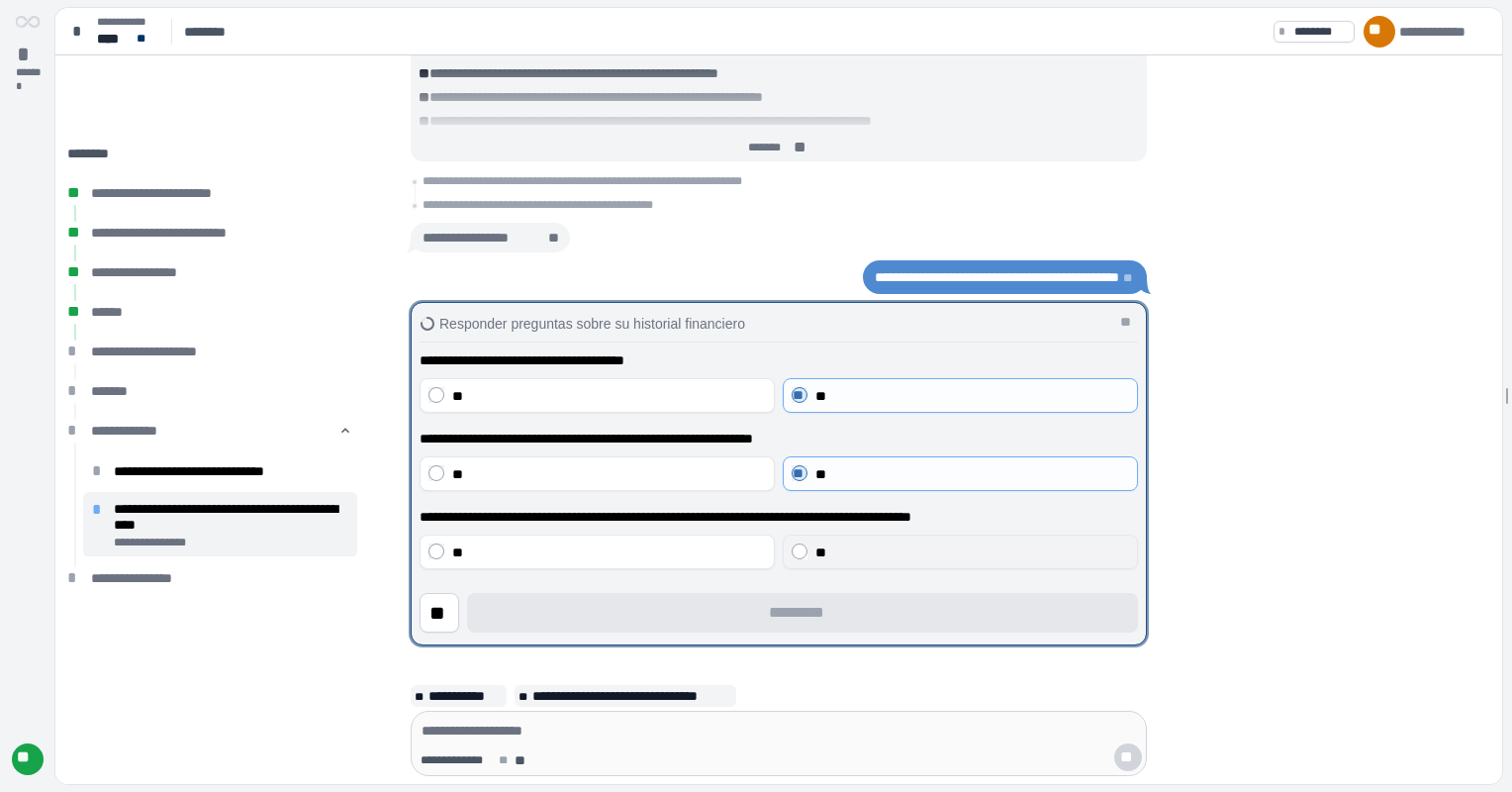 click on "**" at bounding box center [972, 552] 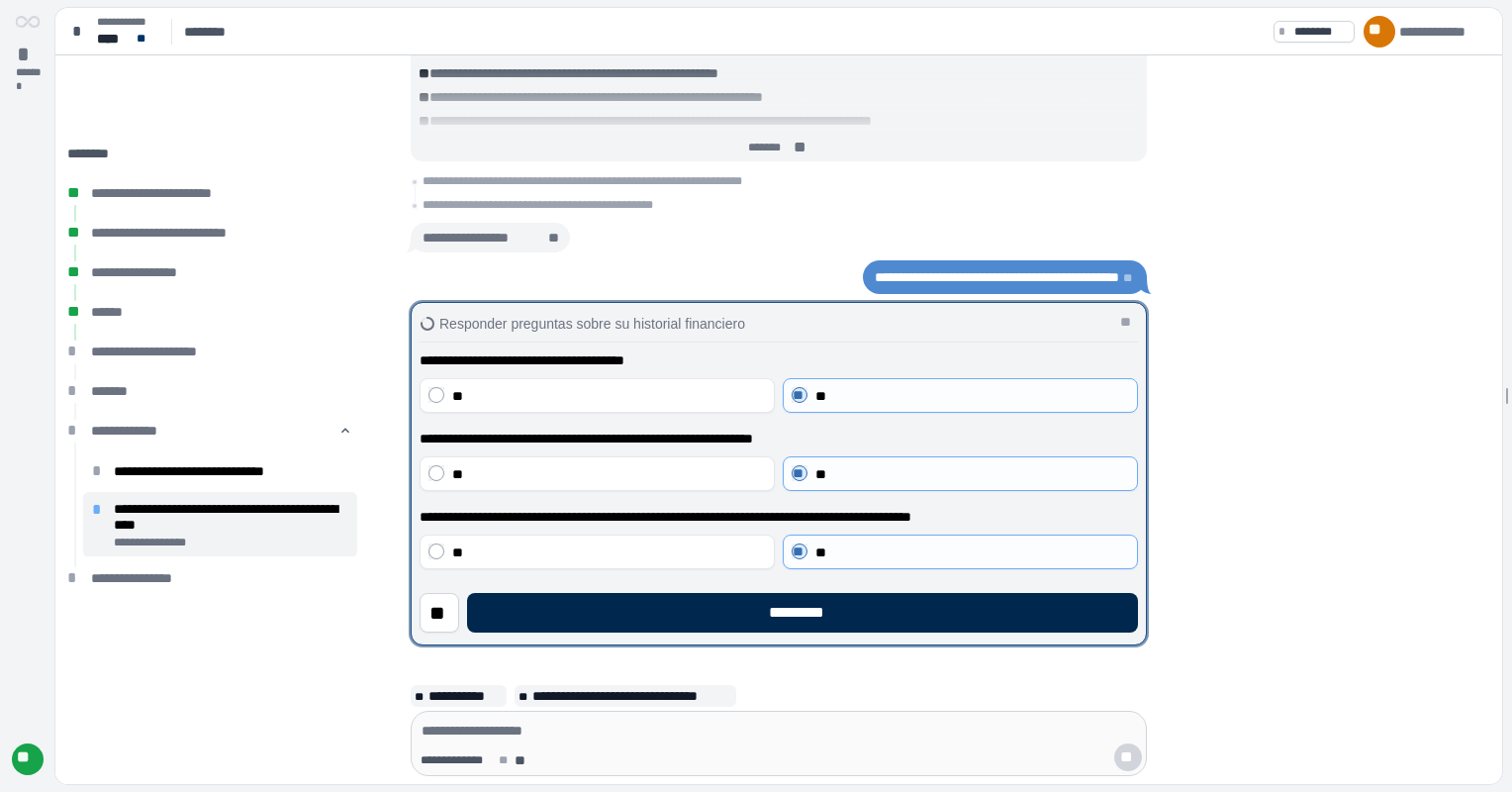 click on "*********" at bounding box center [803, 613] 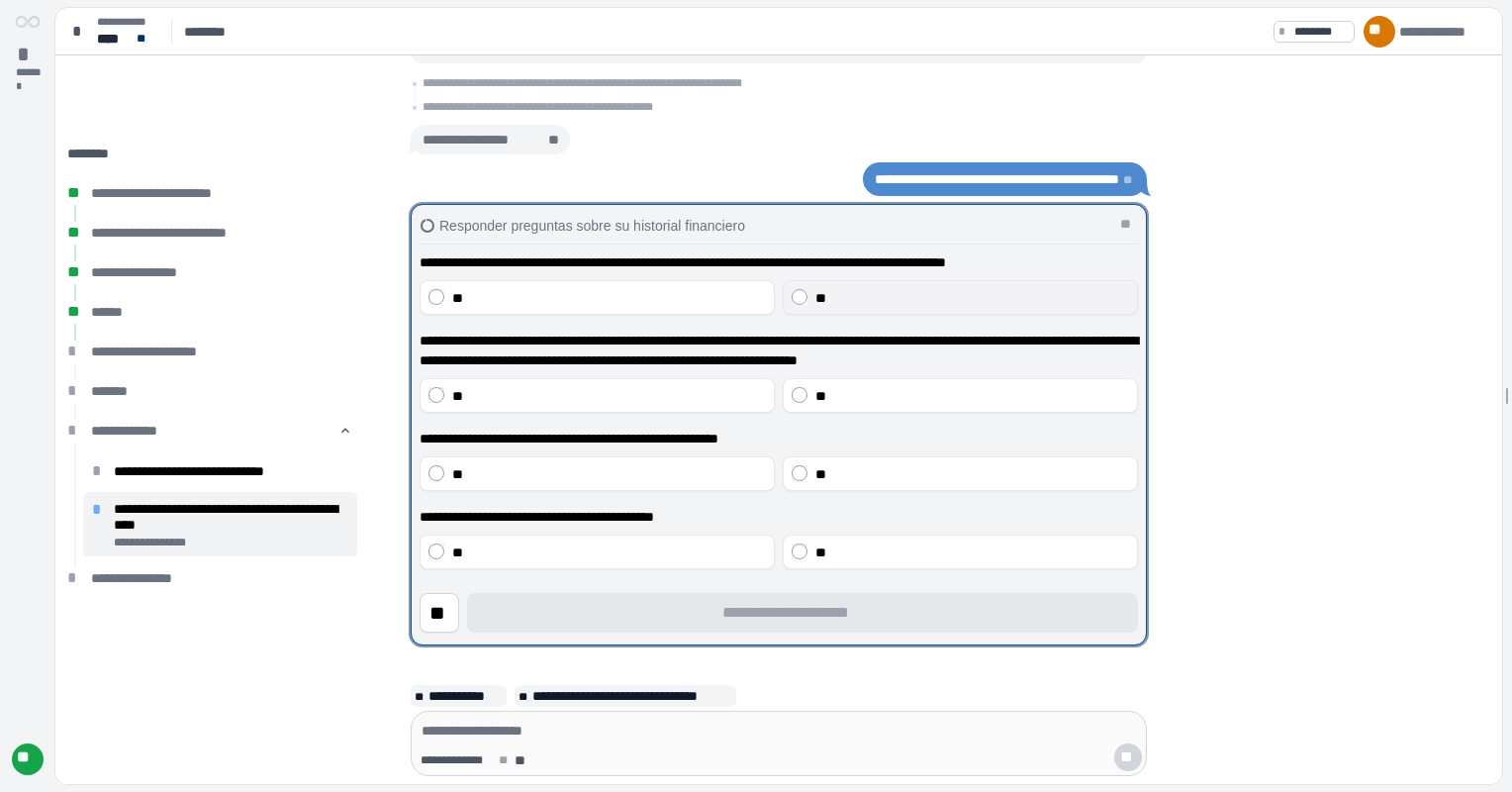 click on "**" at bounding box center [972, 298] 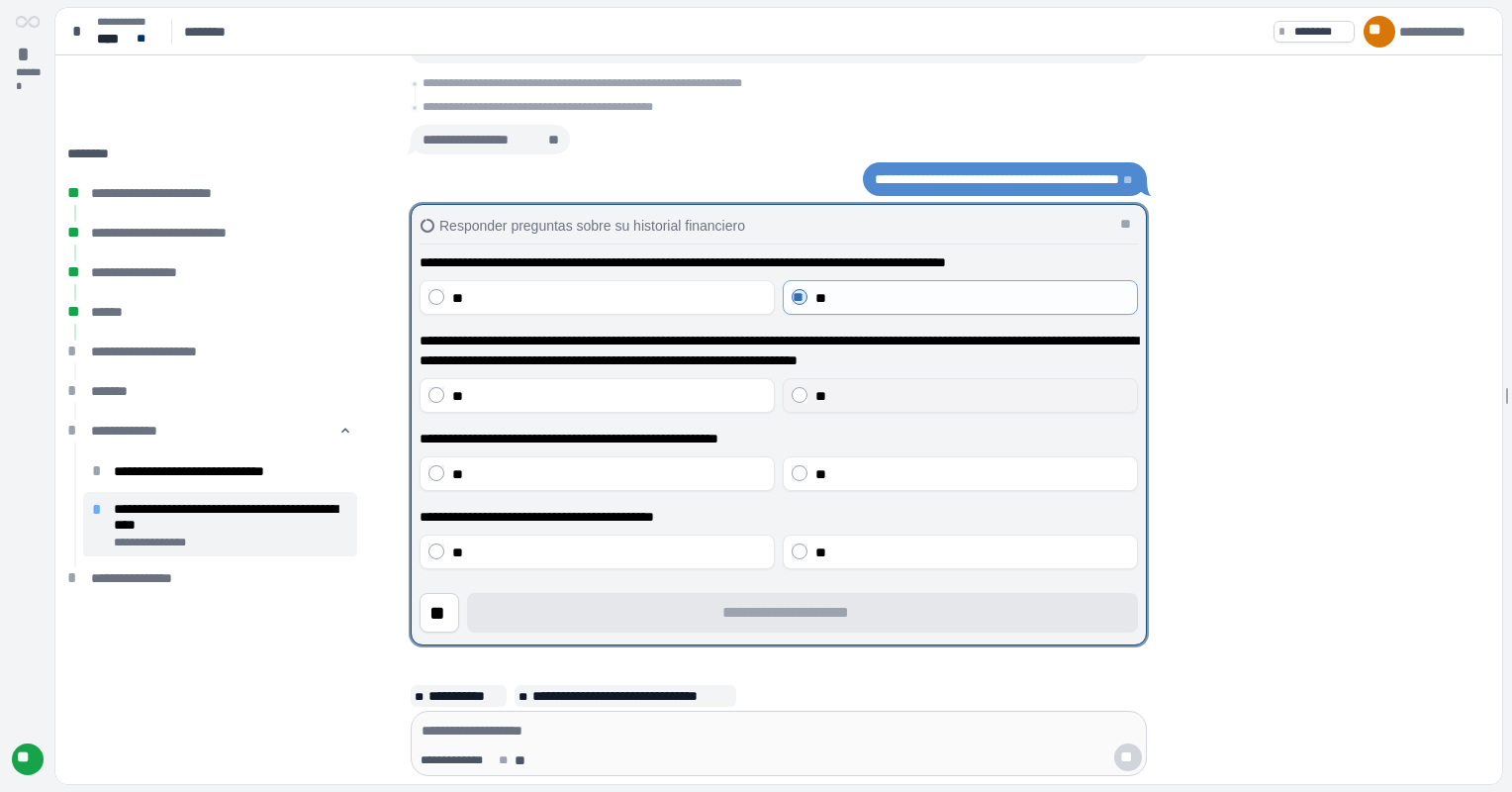 click on "**" at bounding box center [972, 396] 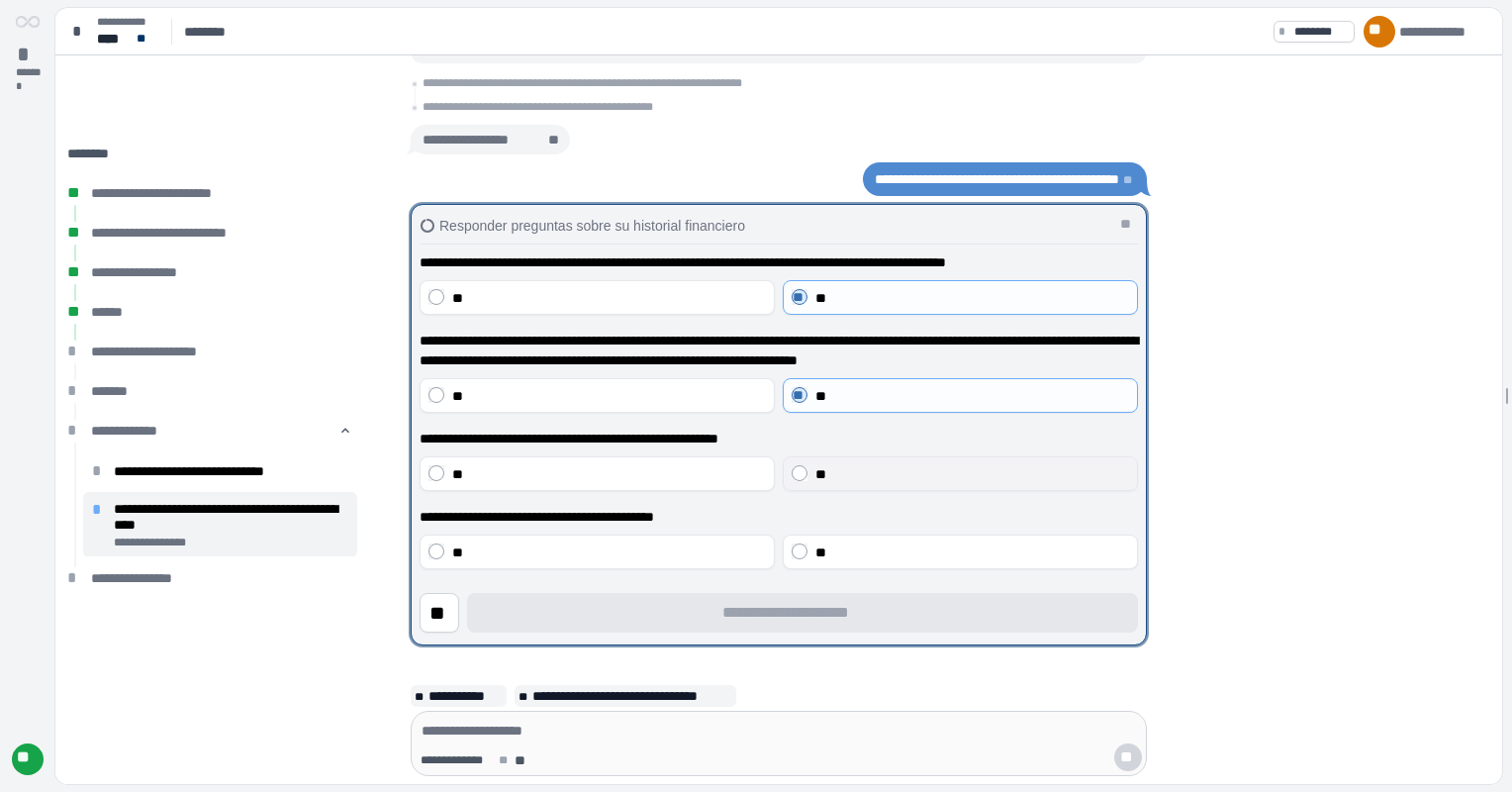 click on "**" at bounding box center (972, 474) 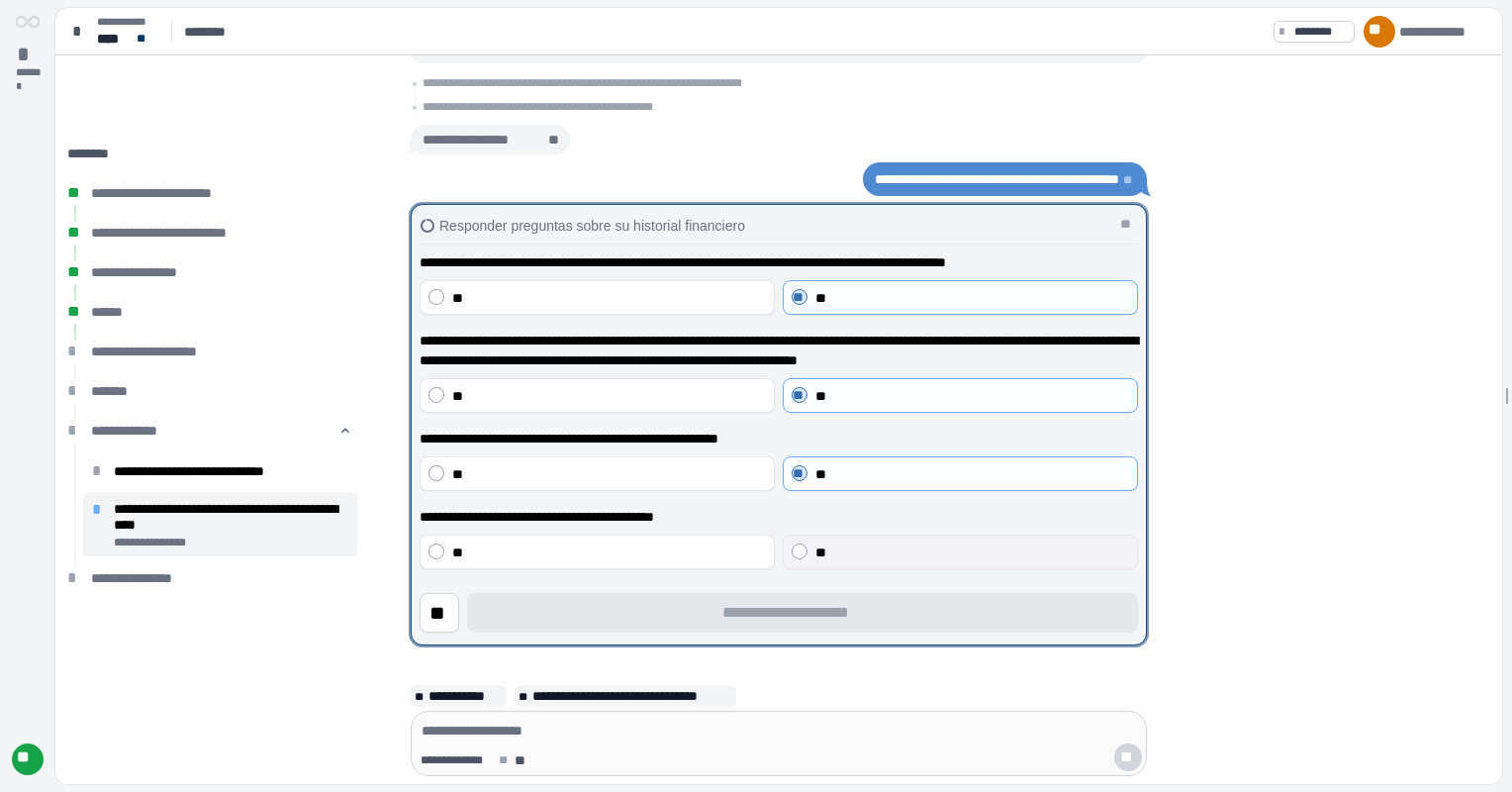 click on "**" at bounding box center [972, 552] 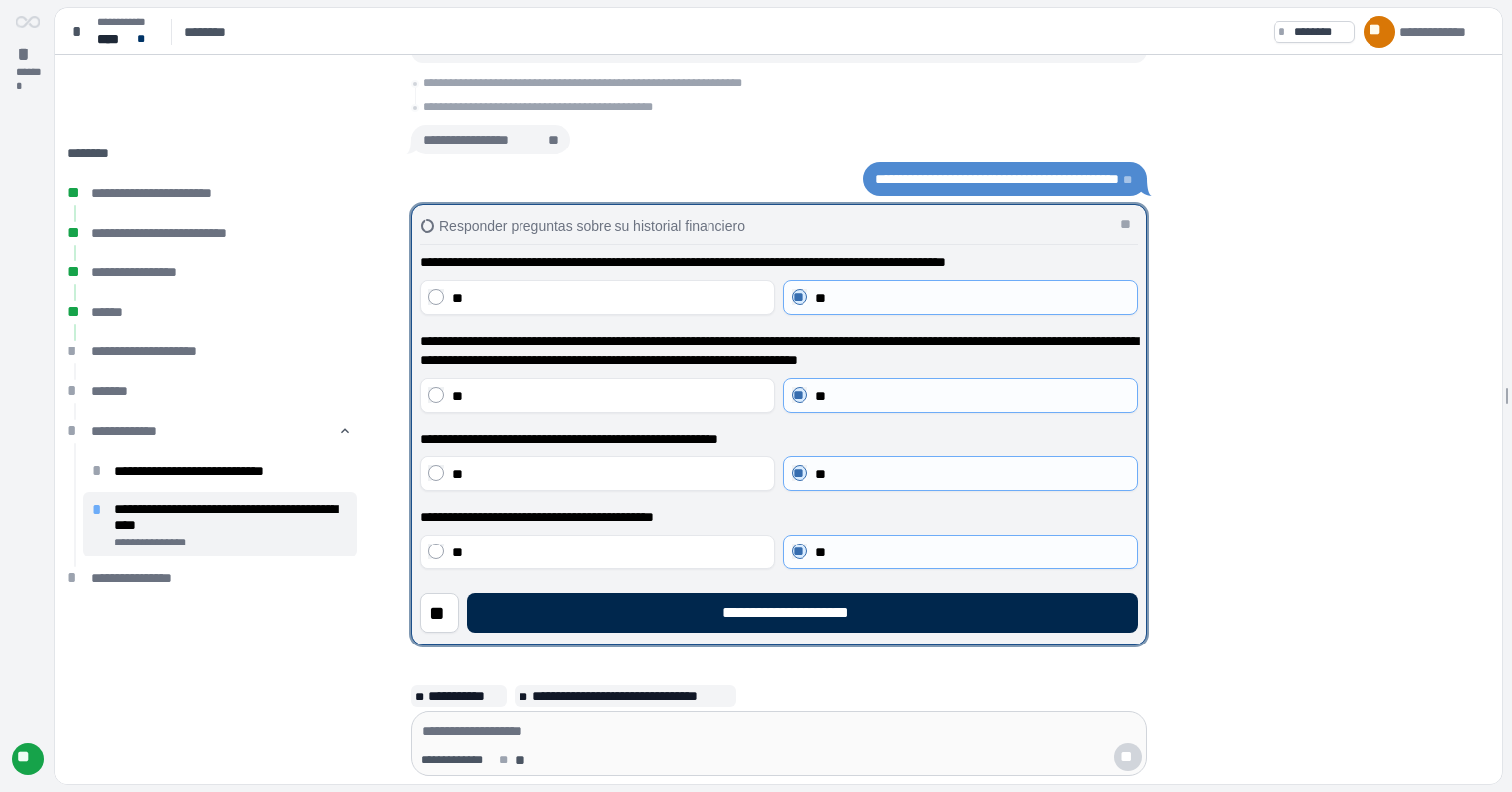 click on "**********" at bounding box center [803, 613] 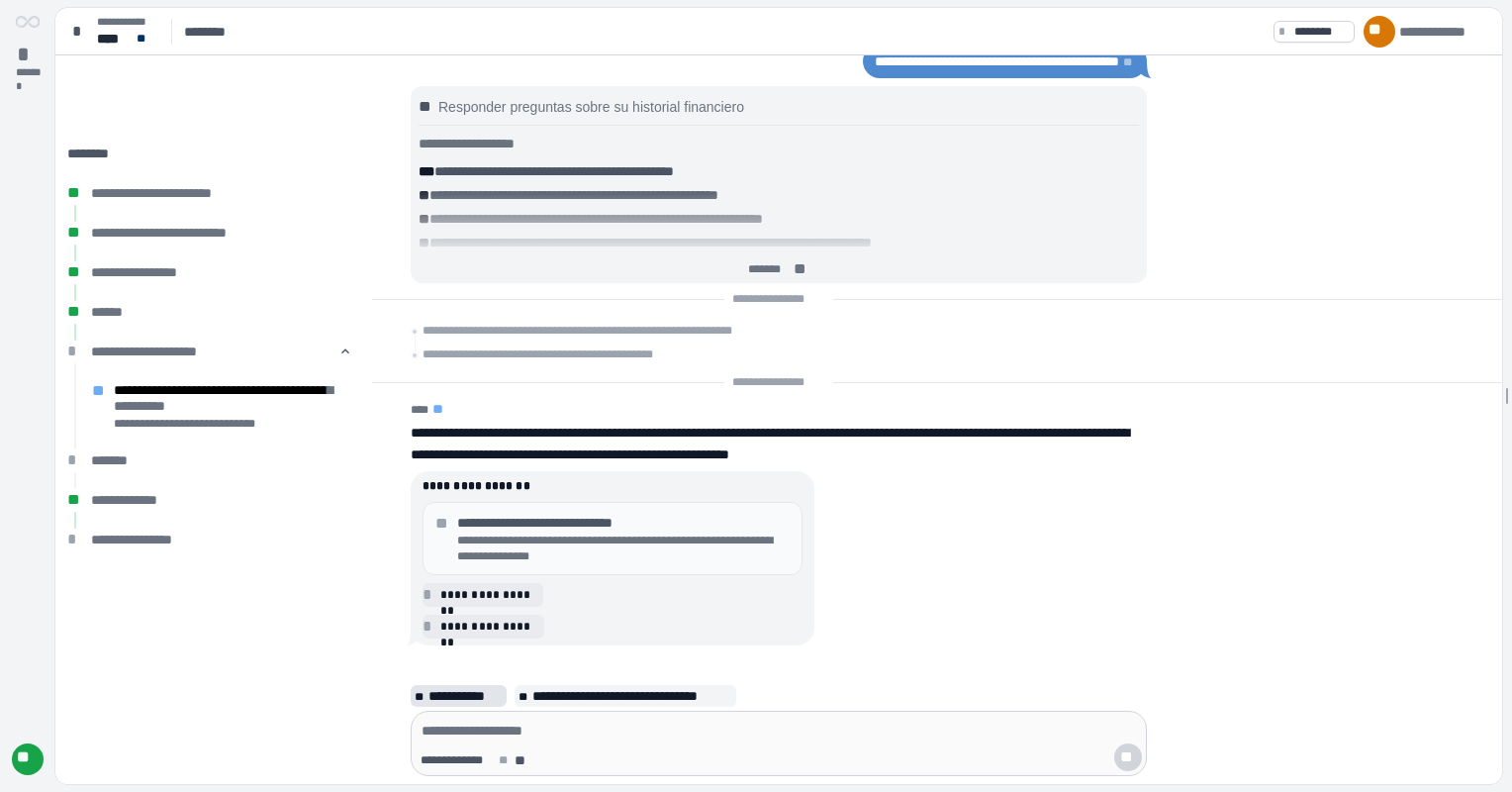 click on "**********" at bounding box center (465, 696) 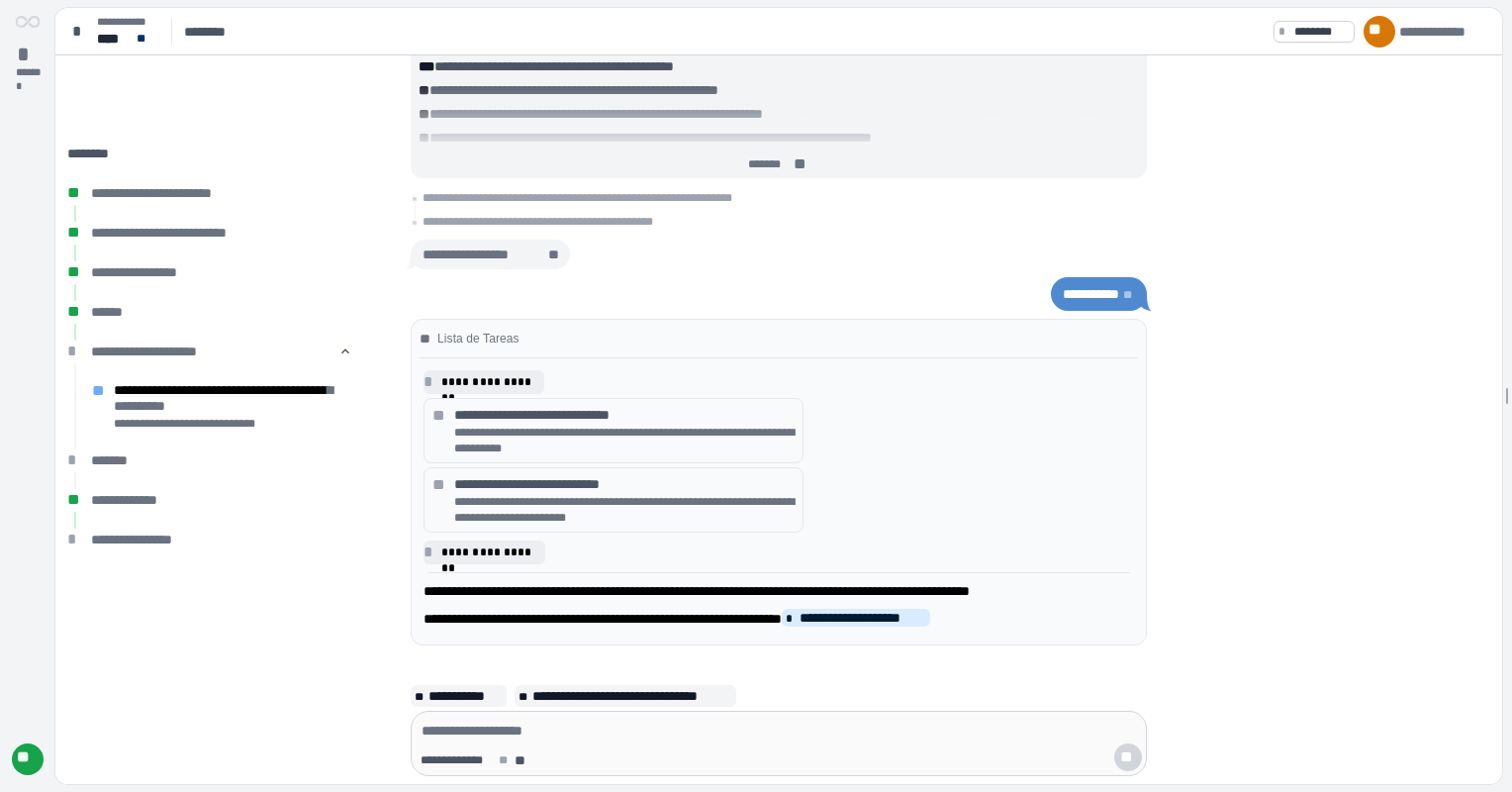 click on "**********" at bounding box center (624, 415) 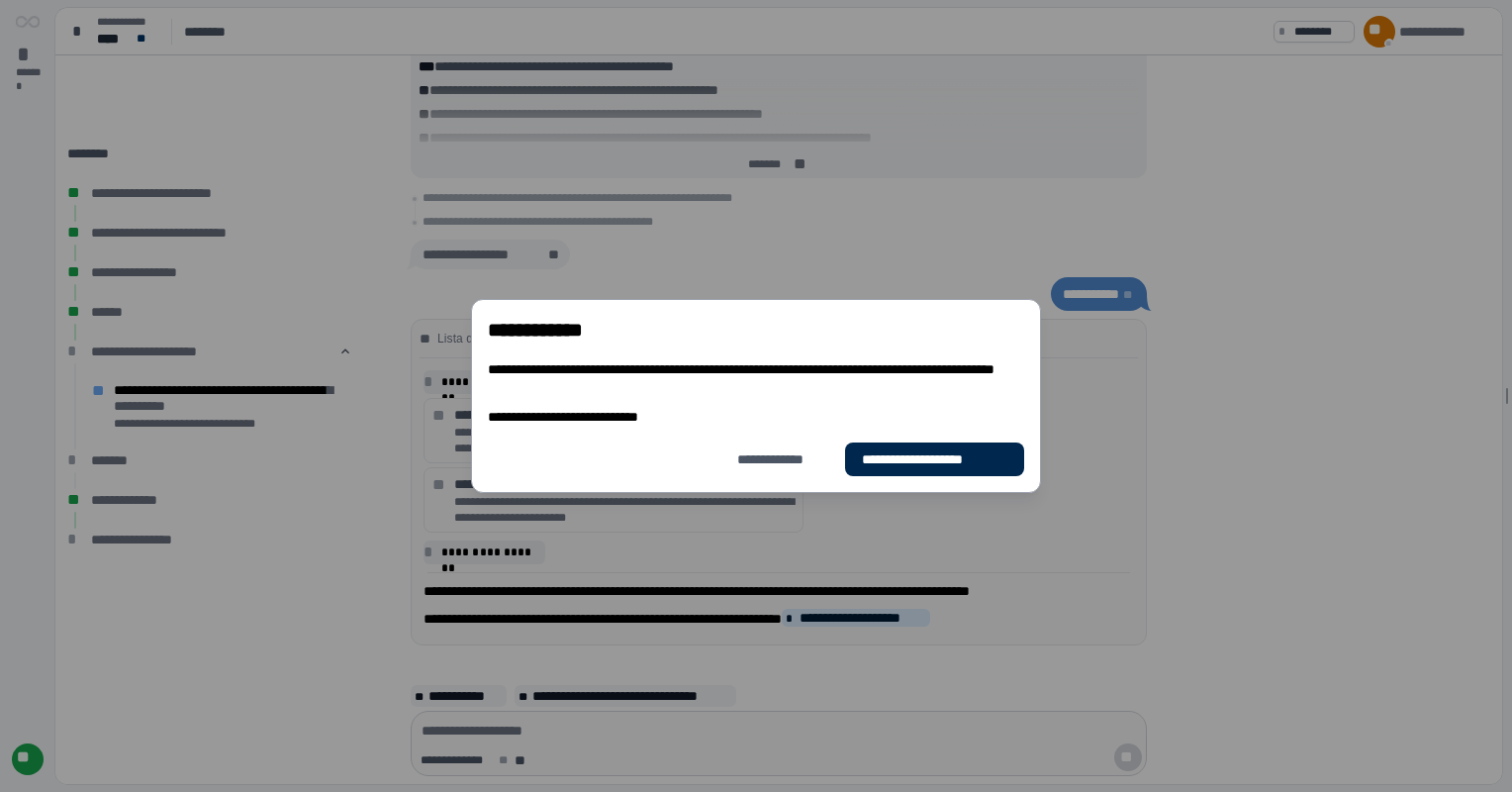 click on "**********" at bounding box center [934, 459] 